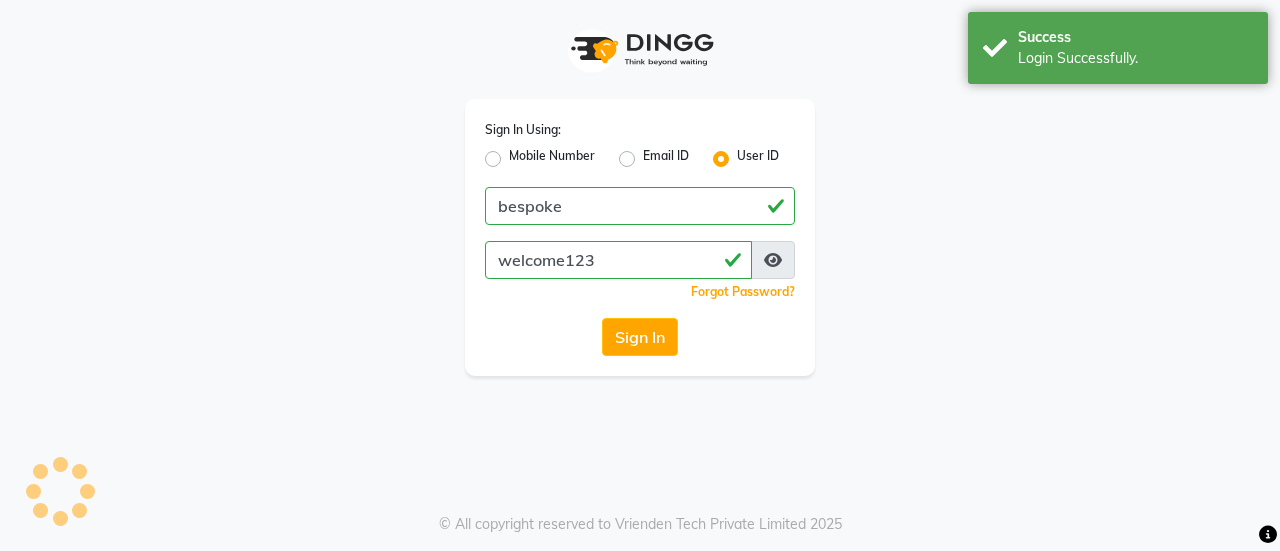 scroll, scrollTop: 0, scrollLeft: 0, axis: both 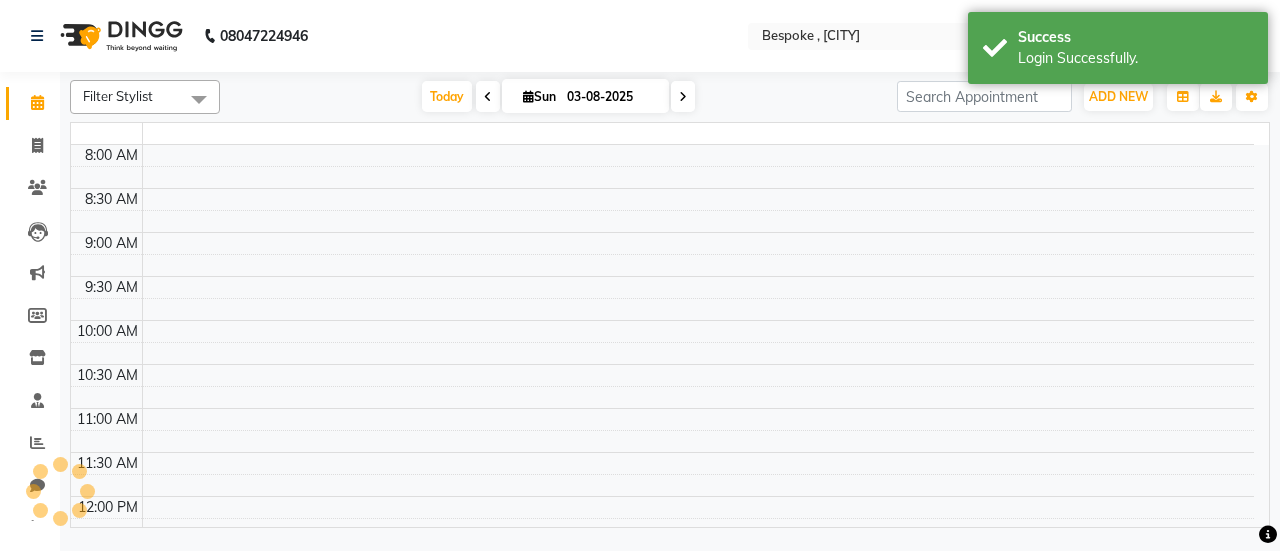 select on "en" 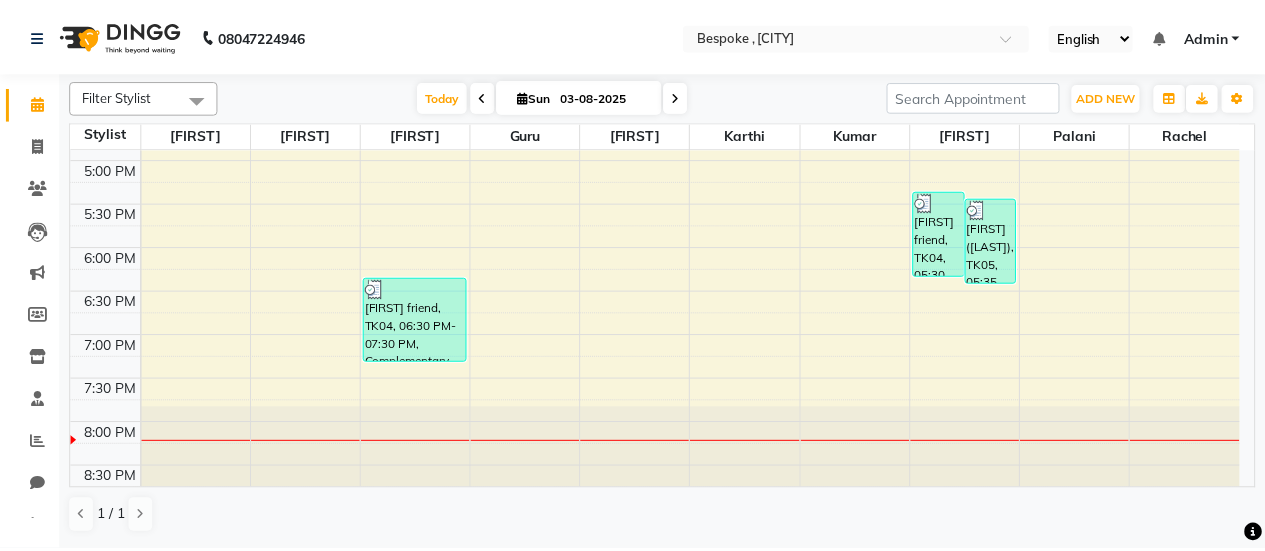 scroll, scrollTop: 784, scrollLeft: 0, axis: vertical 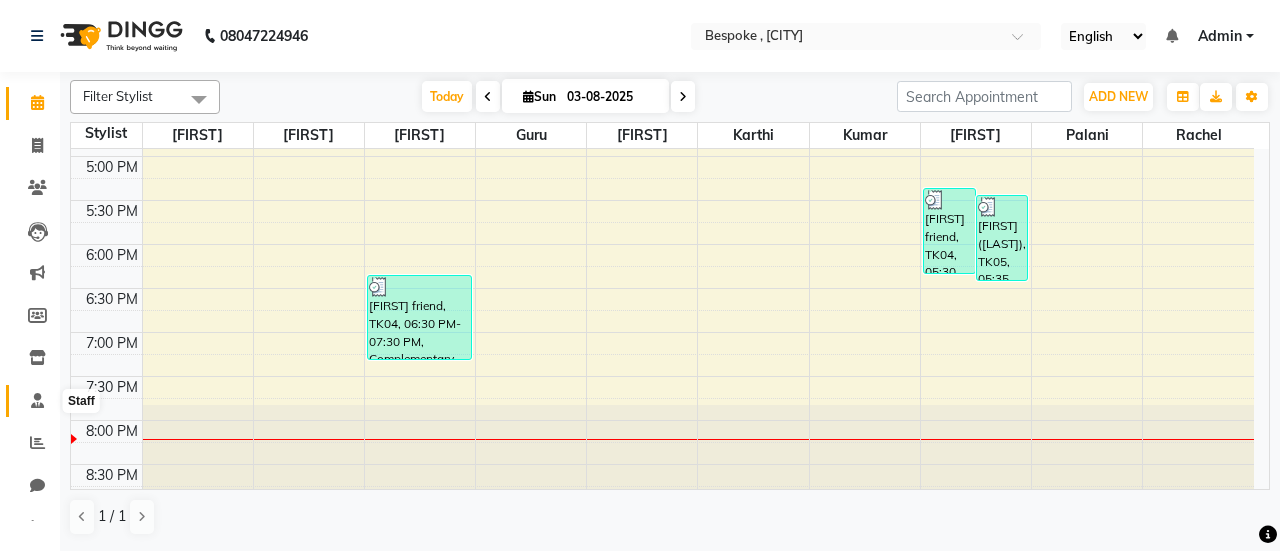 click 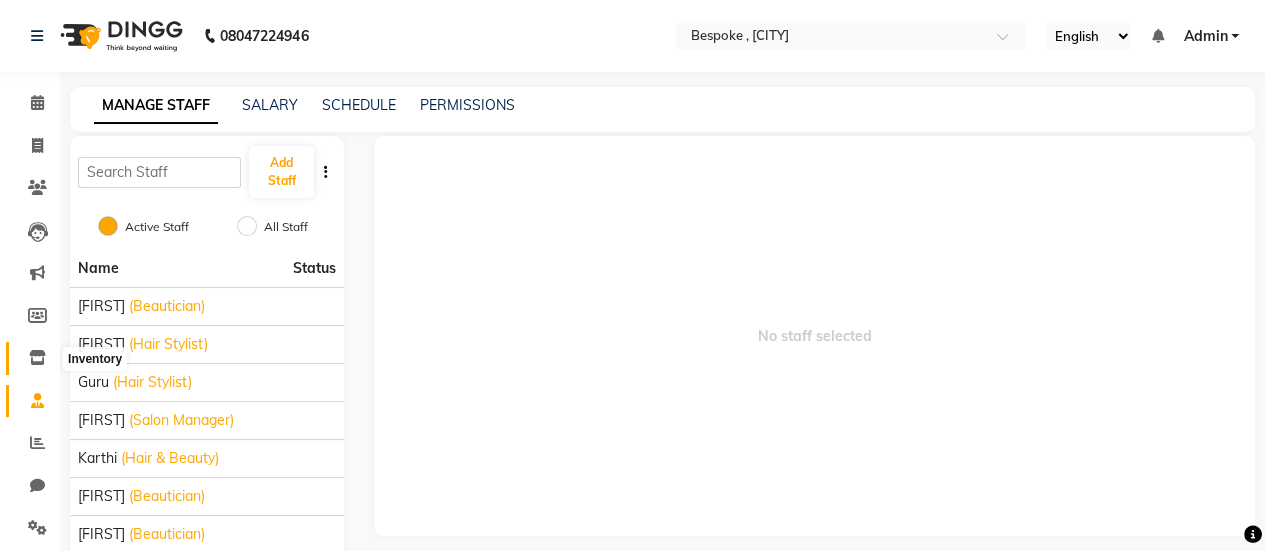click 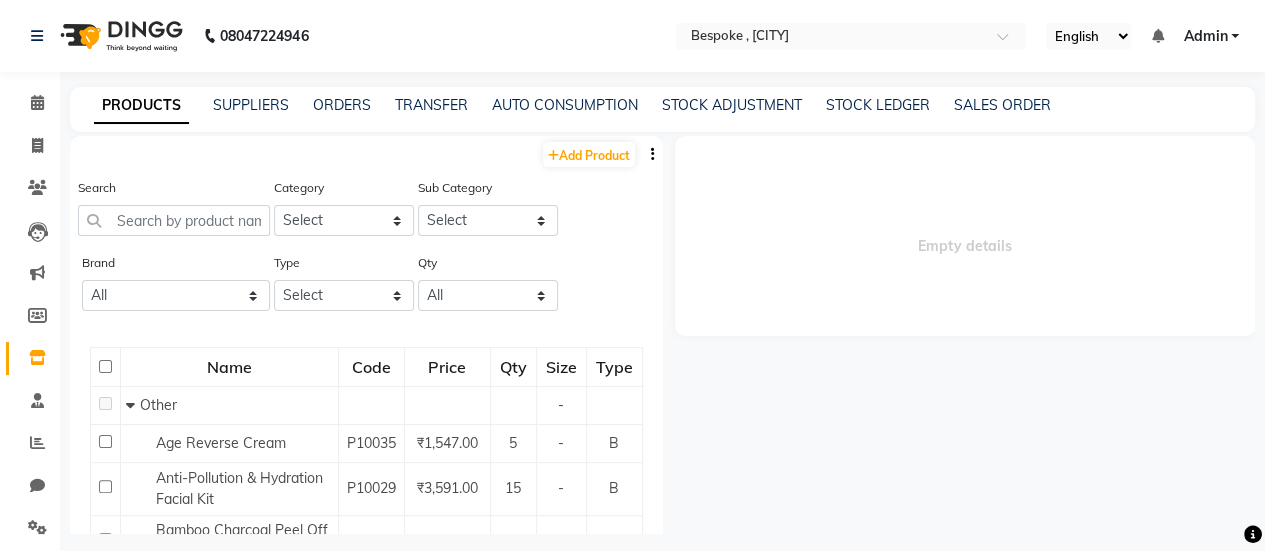 scroll, scrollTop: 35, scrollLeft: 0, axis: vertical 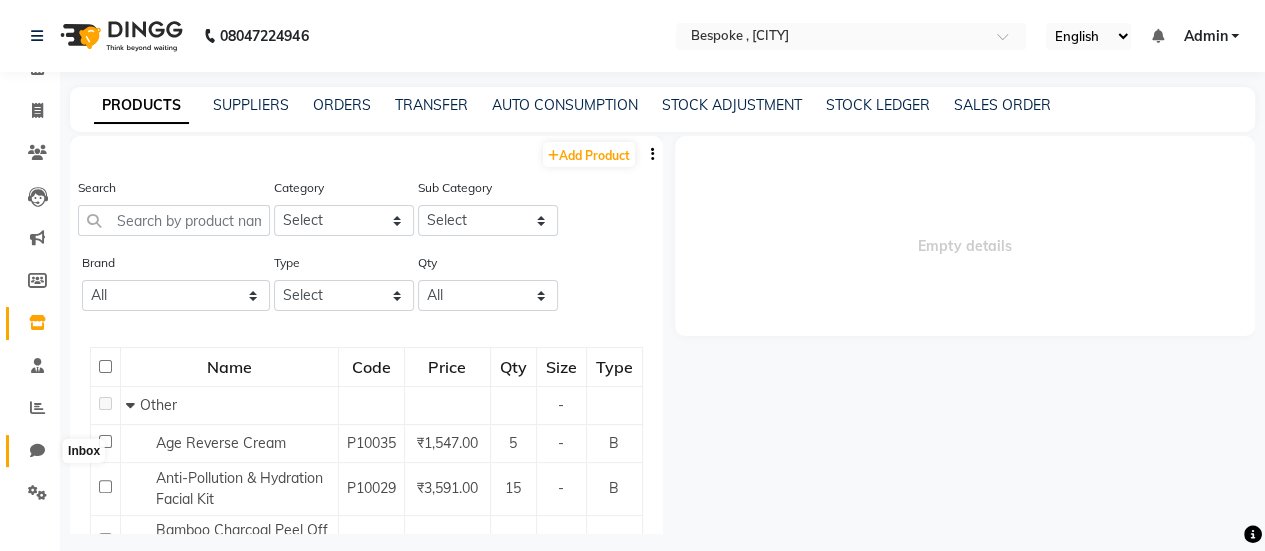 click 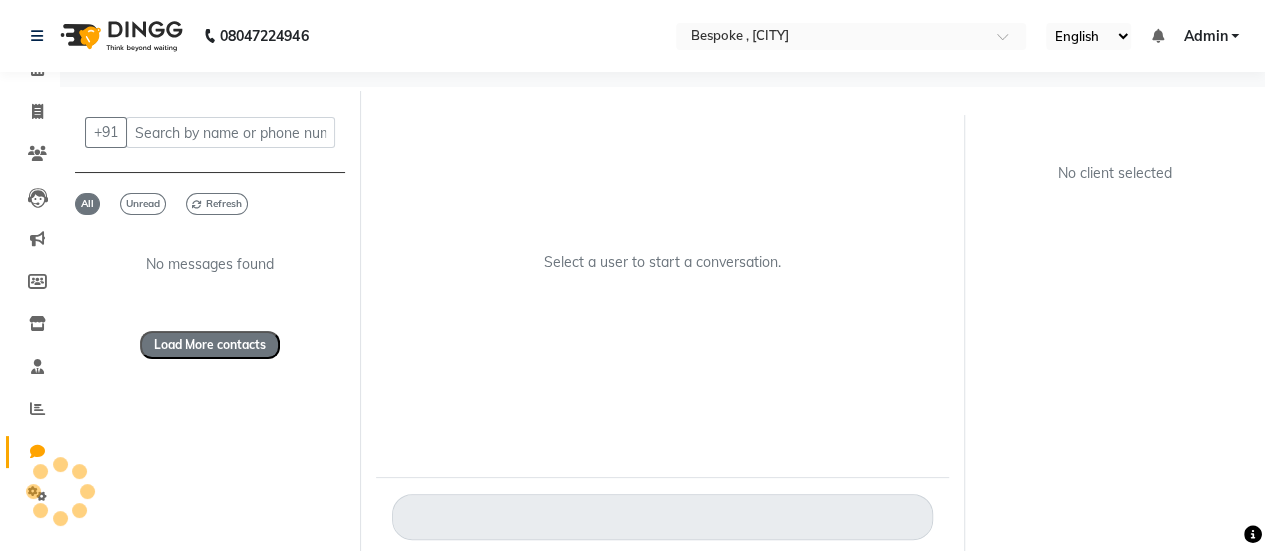 scroll, scrollTop: 33, scrollLeft: 0, axis: vertical 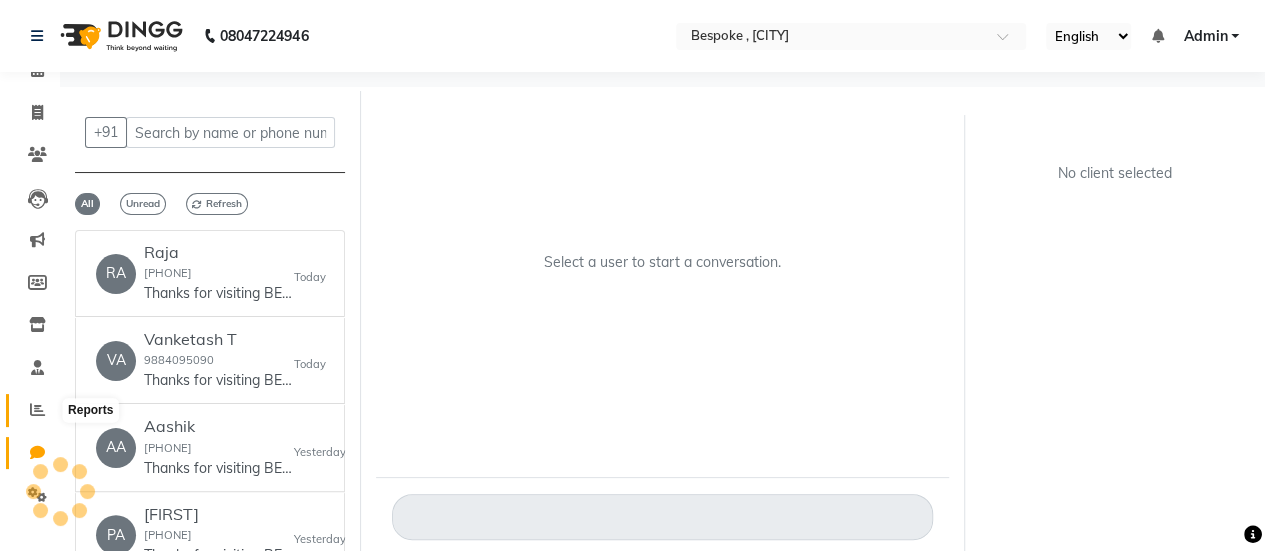 click 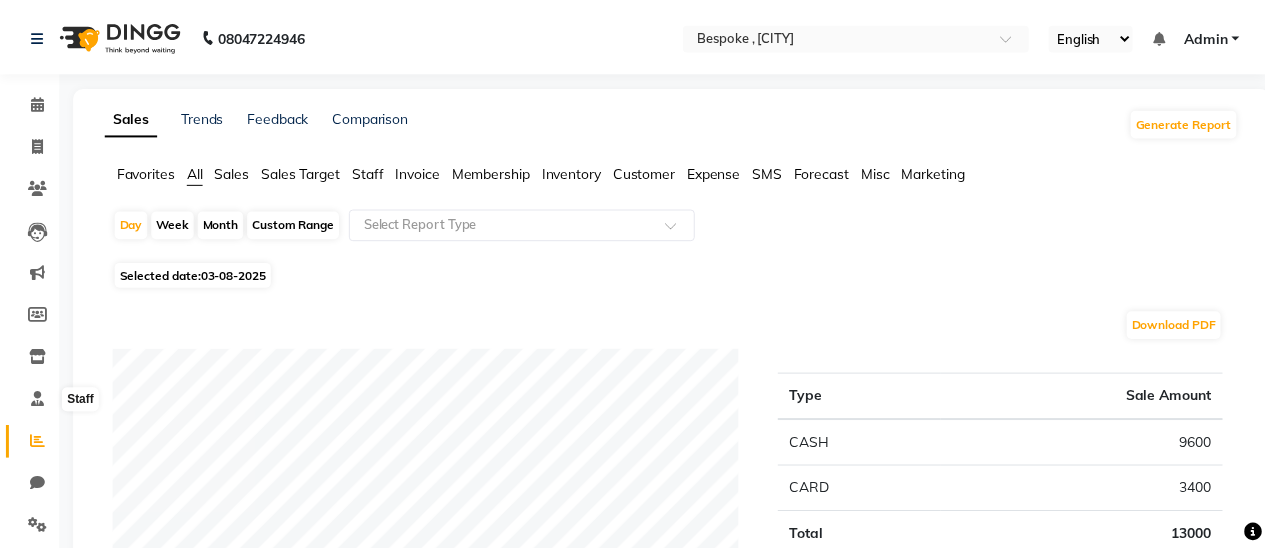 scroll, scrollTop: 0, scrollLeft: 0, axis: both 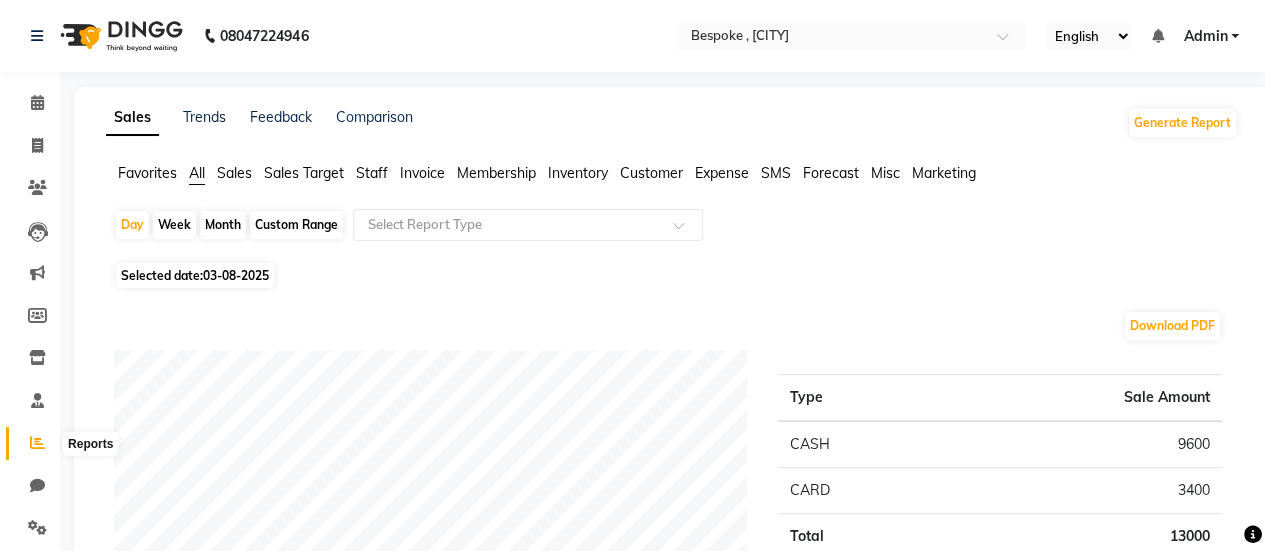 click on "Reports" 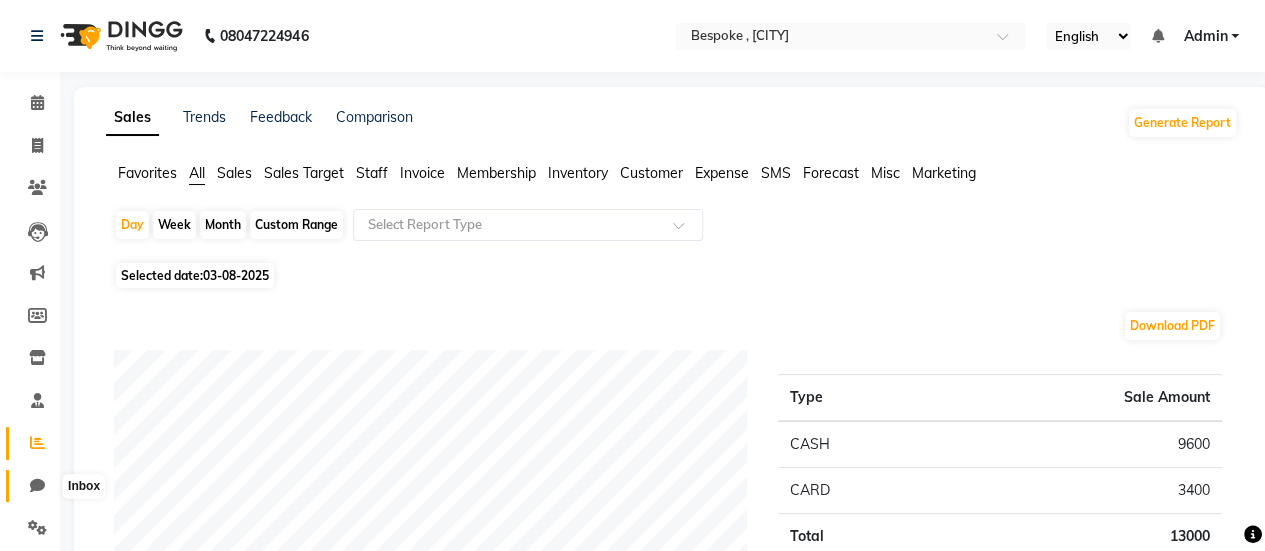 click 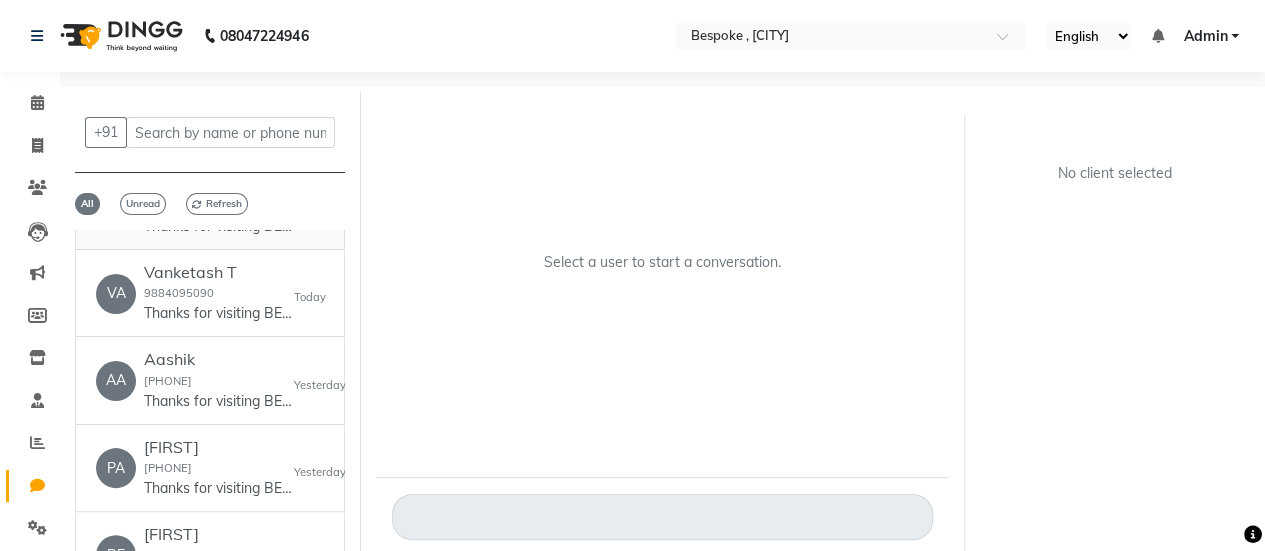 scroll, scrollTop: 0, scrollLeft: 0, axis: both 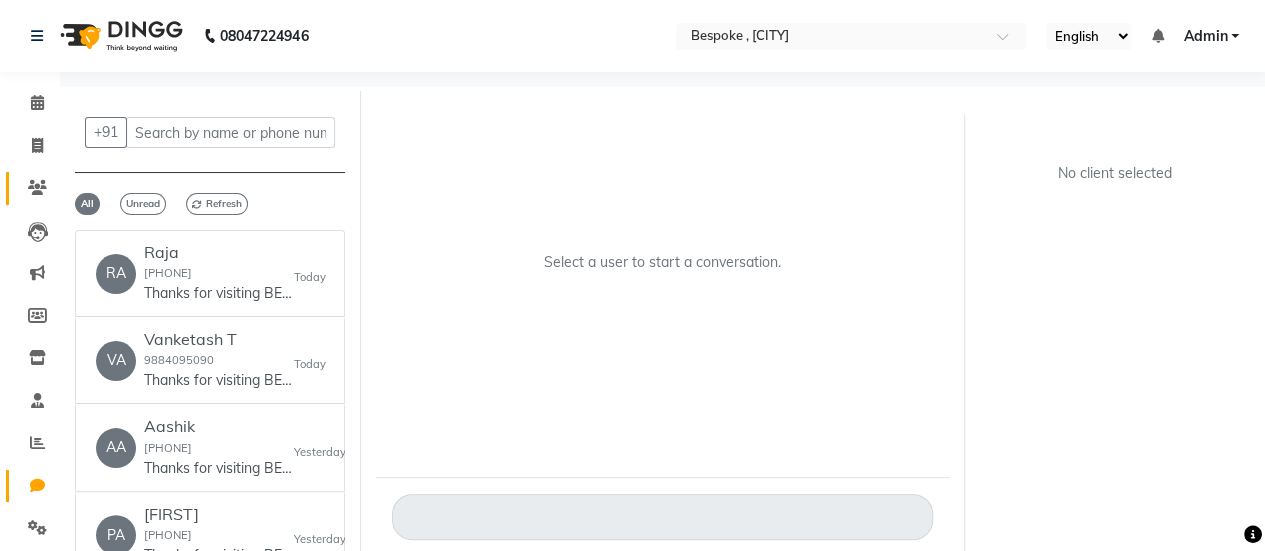 click 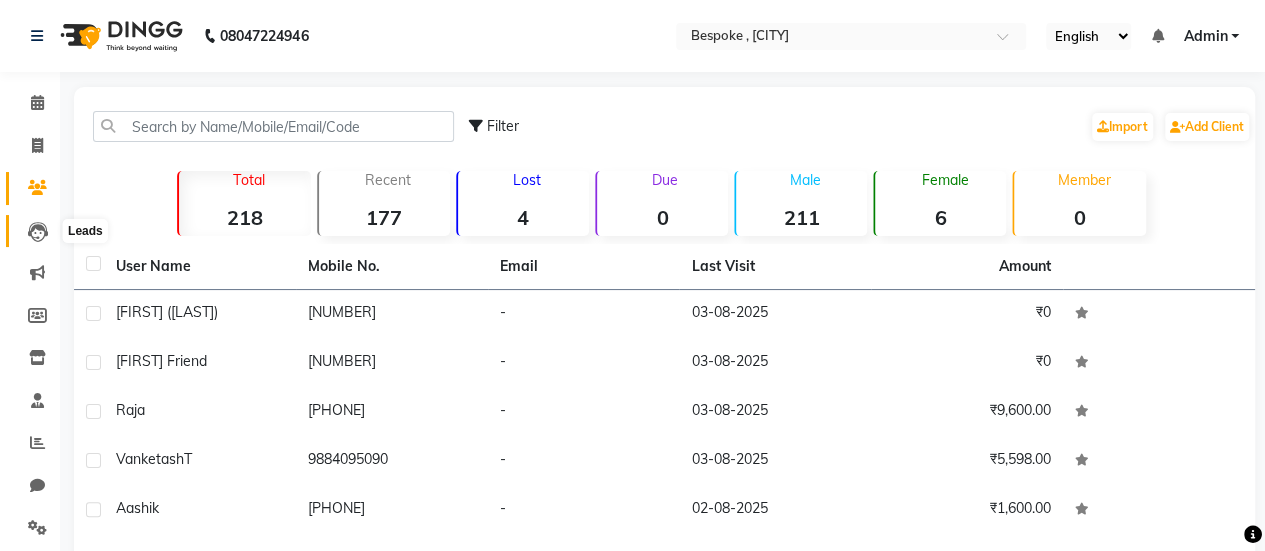 click 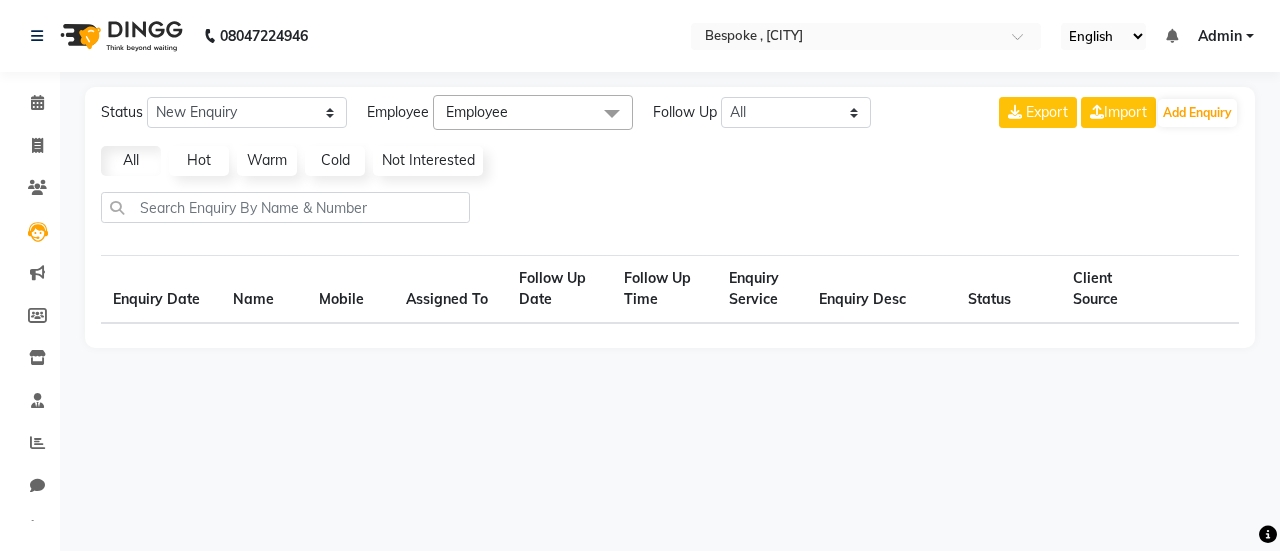 click on "Marketing" 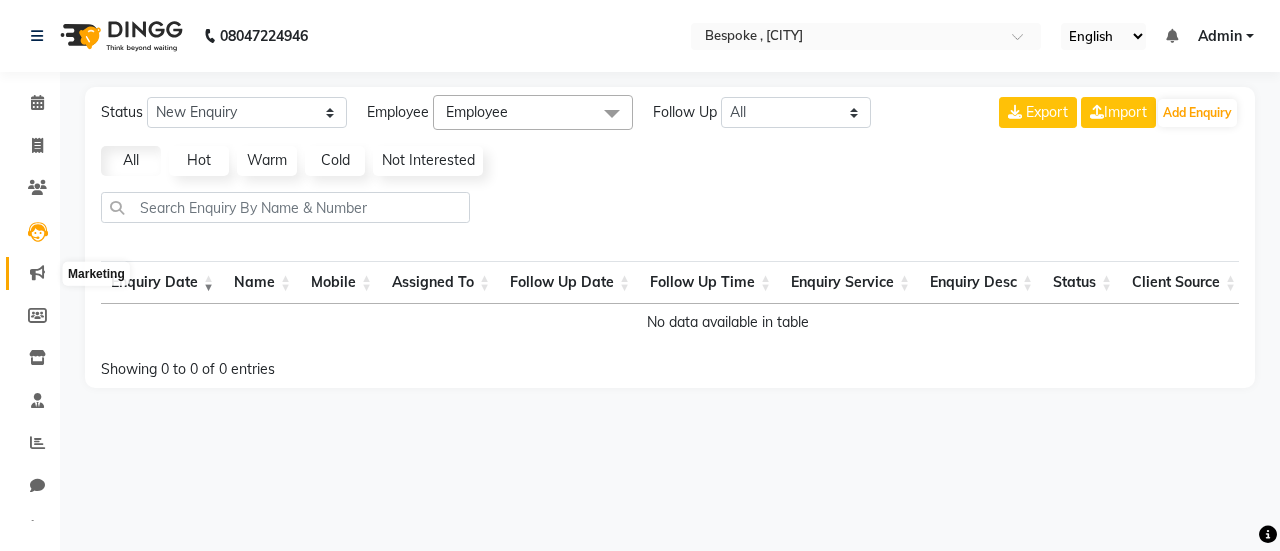 click 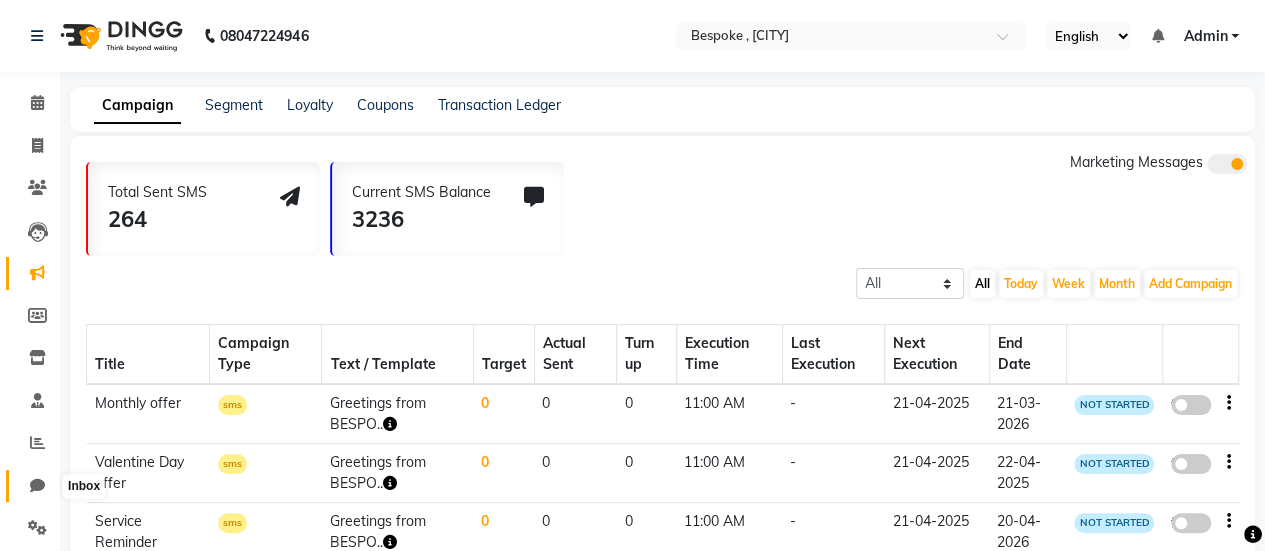 click 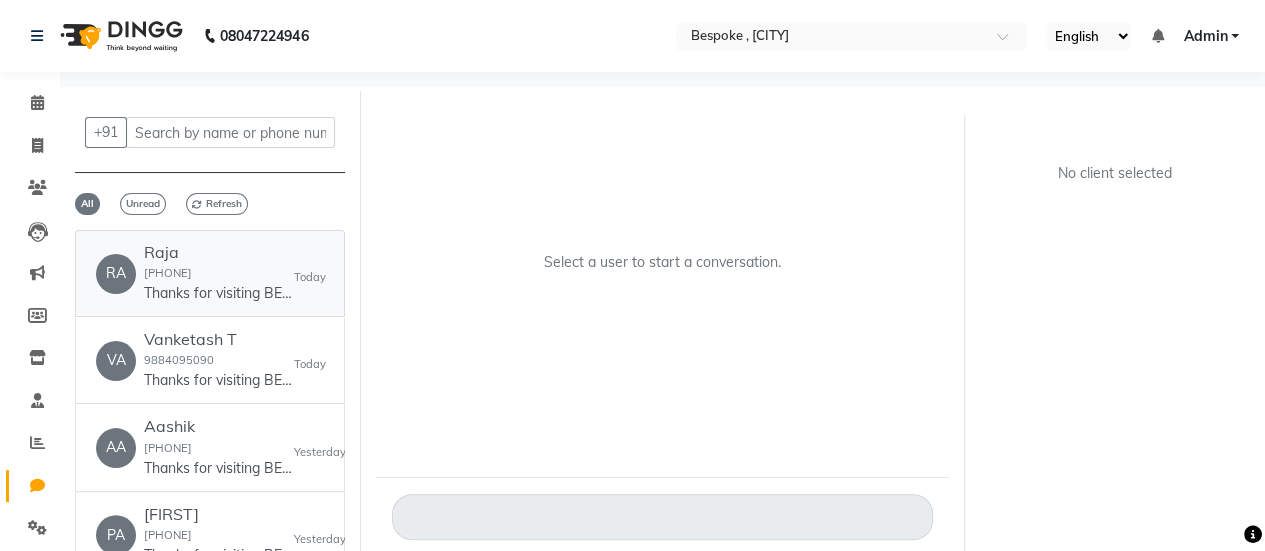click on "[FIRST]  [PHONE]  Thanks for visiting BESPOKE . For future booking Call on [PHONE]. Please review ww4.in/a?c=SRby34 - DINGG" 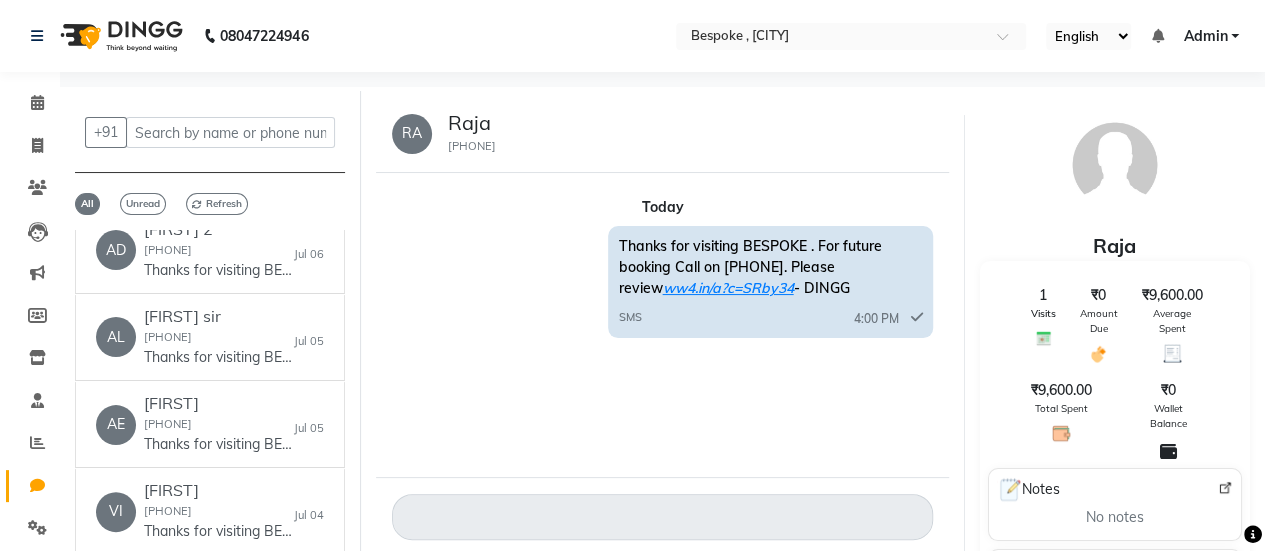 scroll, scrollTop: 6250, scrollLeft: 0, axis: vertical 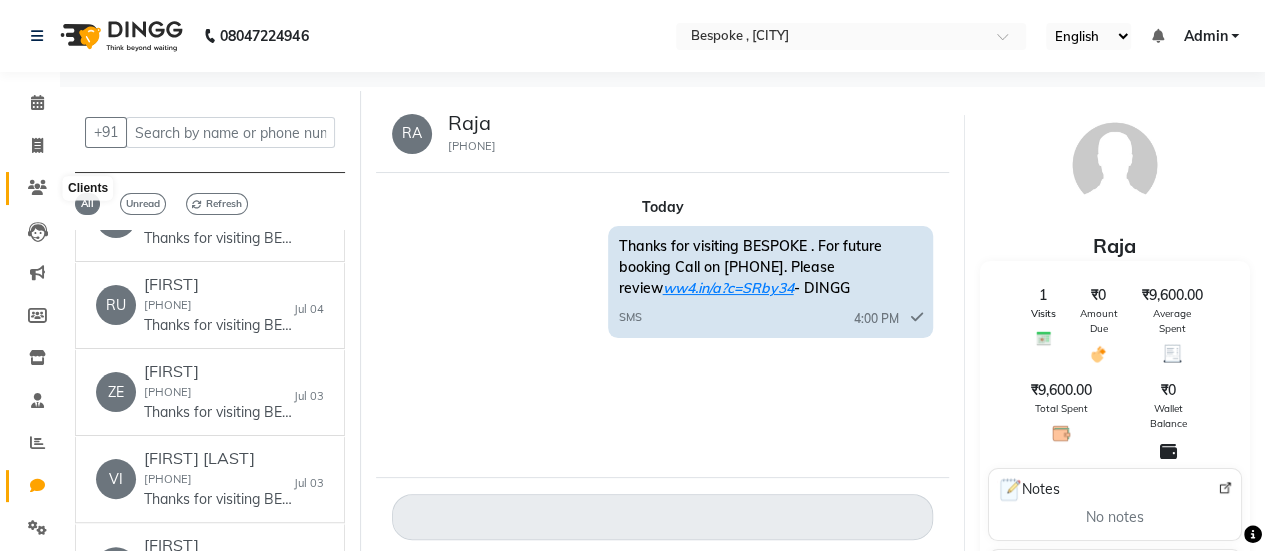 click 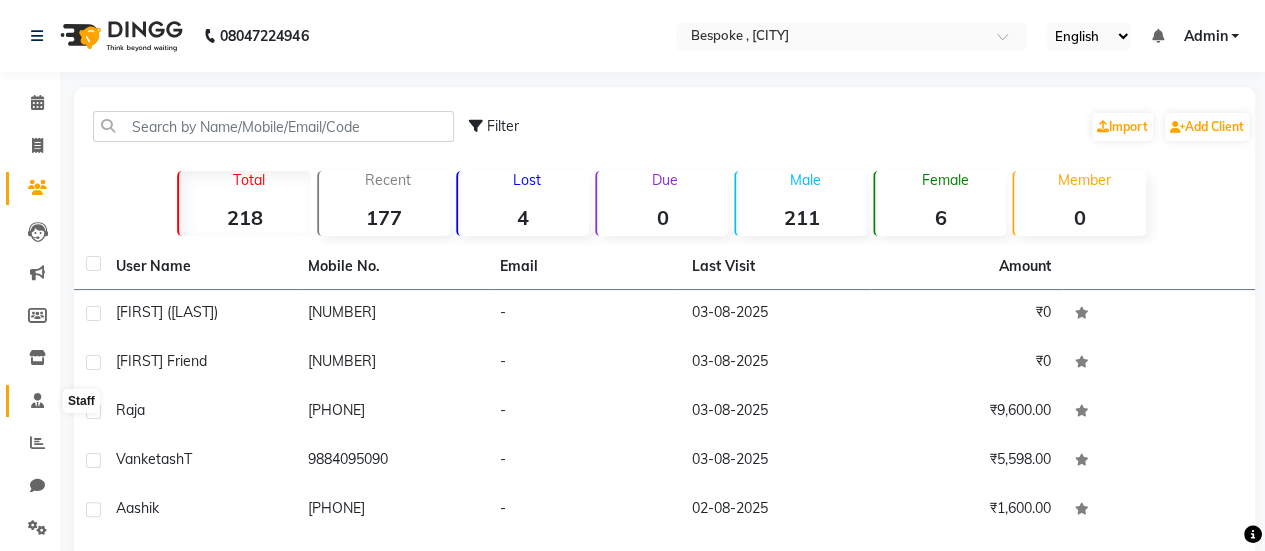 click 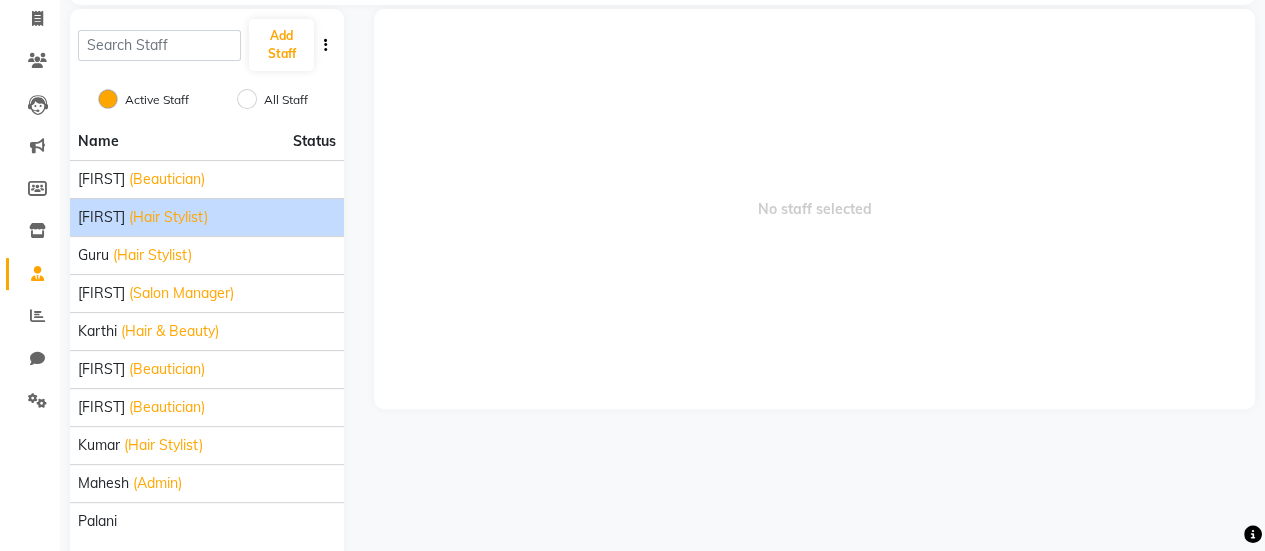 scroll, scrollTop: 201, scrollLeft: 0, axis: vertical 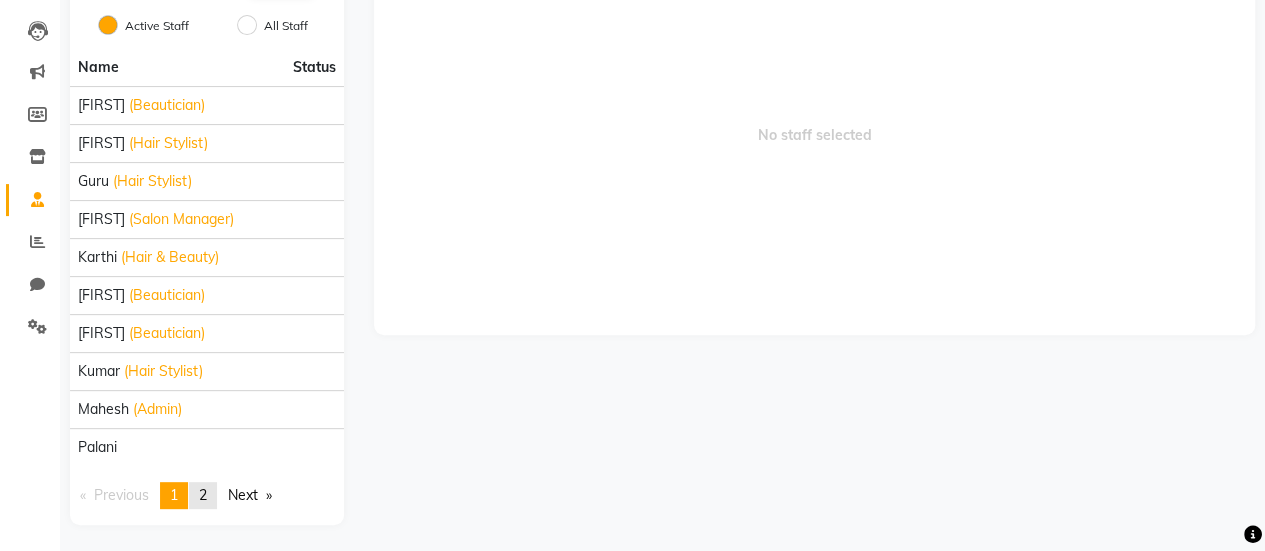 click on "page  2" at bounding box center [203, 495] 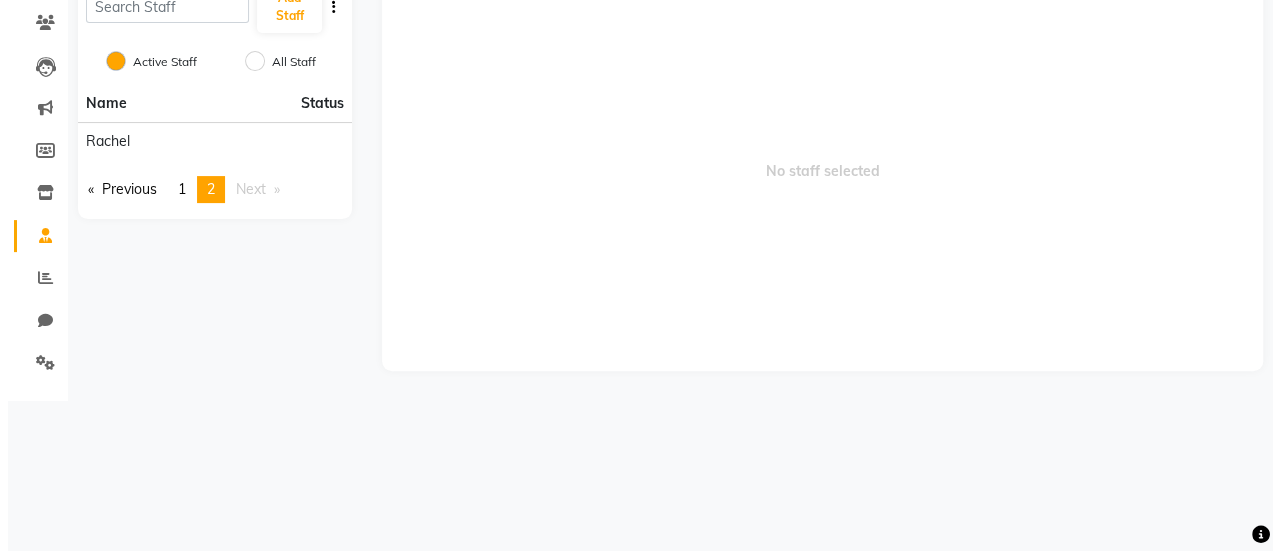 scroll, scrollTop: 14, scrollLeft: 0, axis: vertical 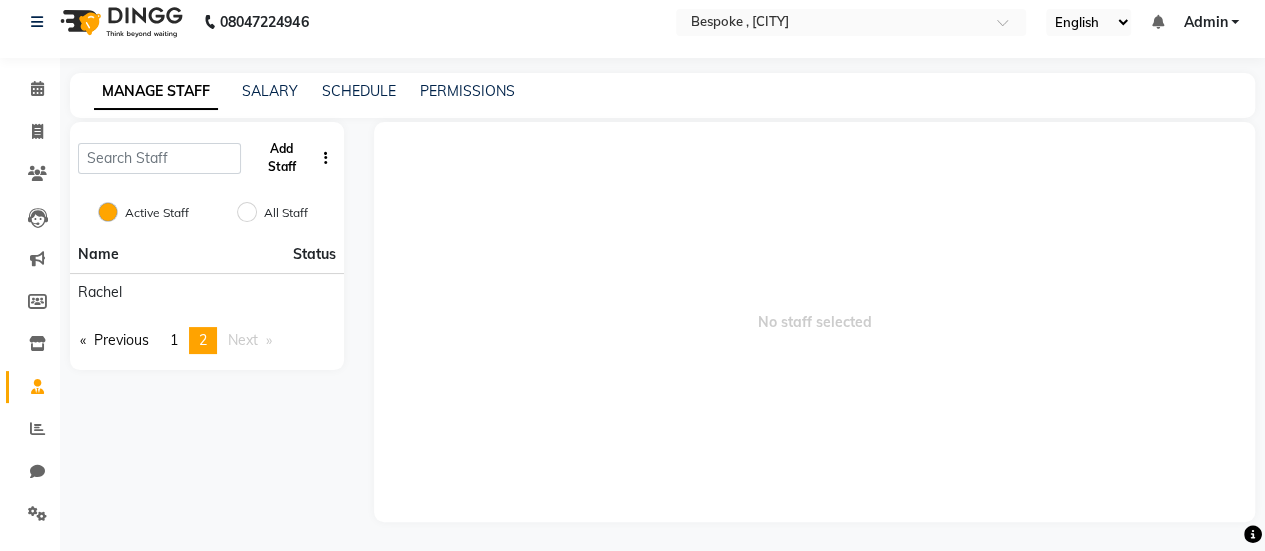 click on "Add Staff" 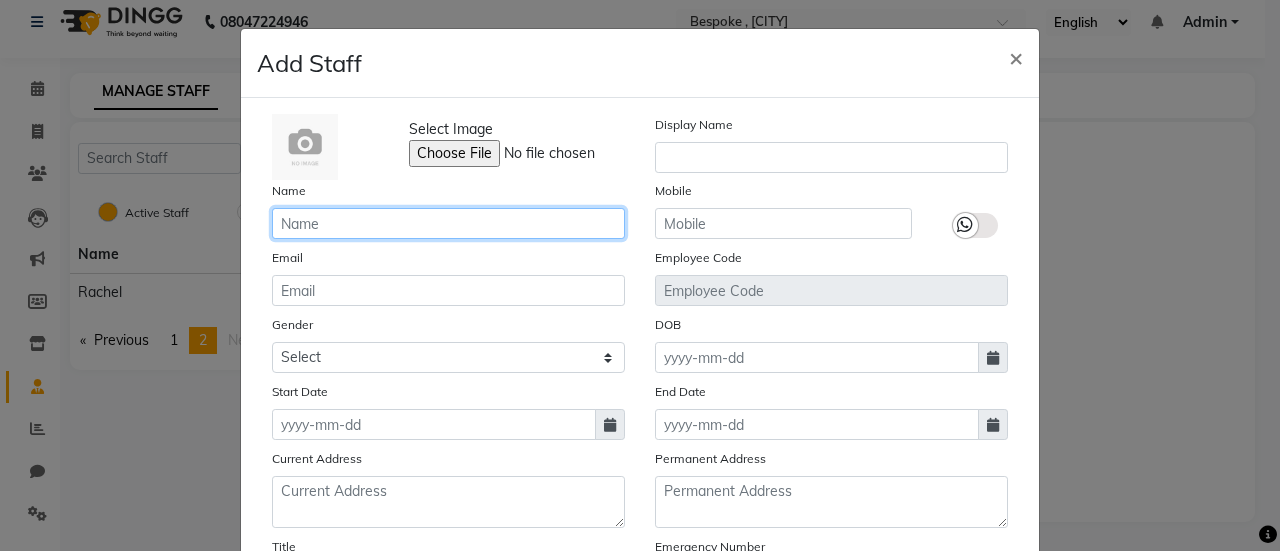 click 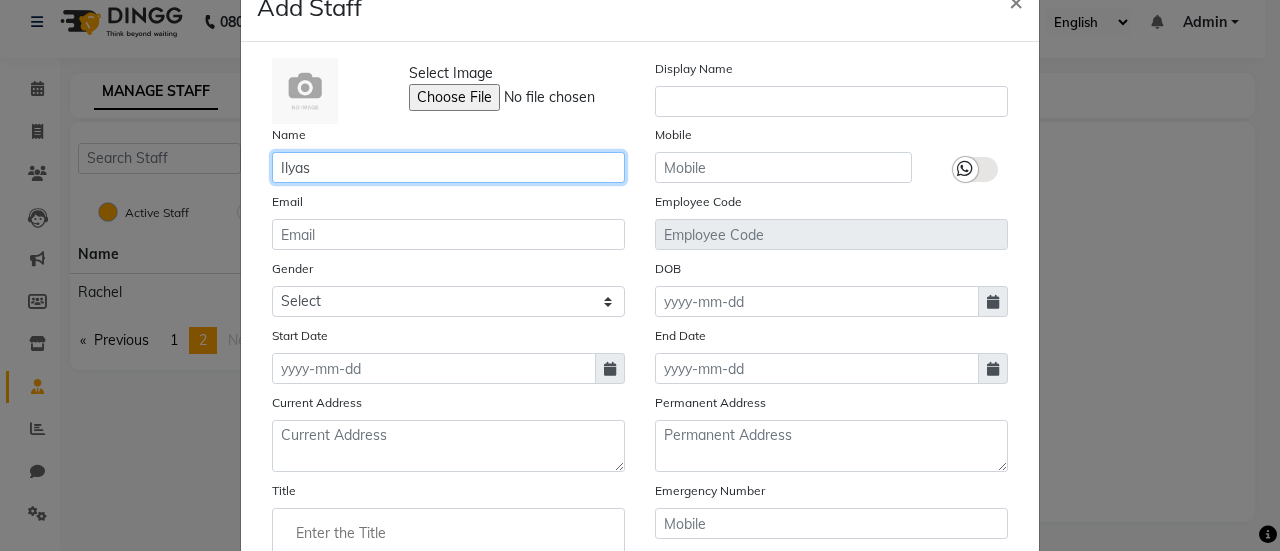 scroll, scrollTop: 59, scrollLeft: 0, axis: vertical 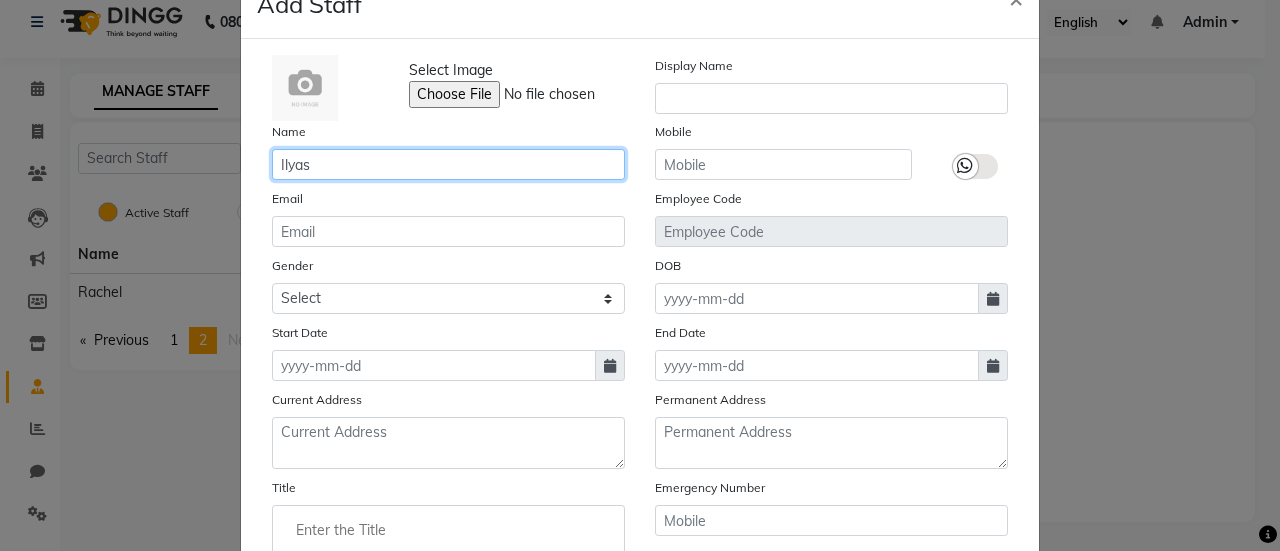 type on "Ilyas" 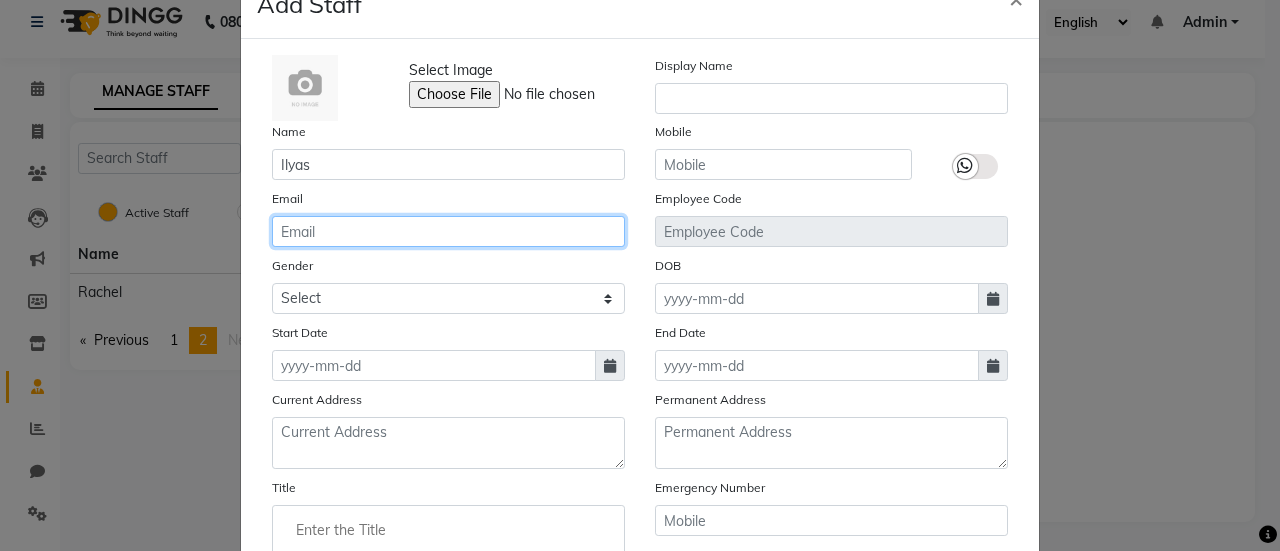 click 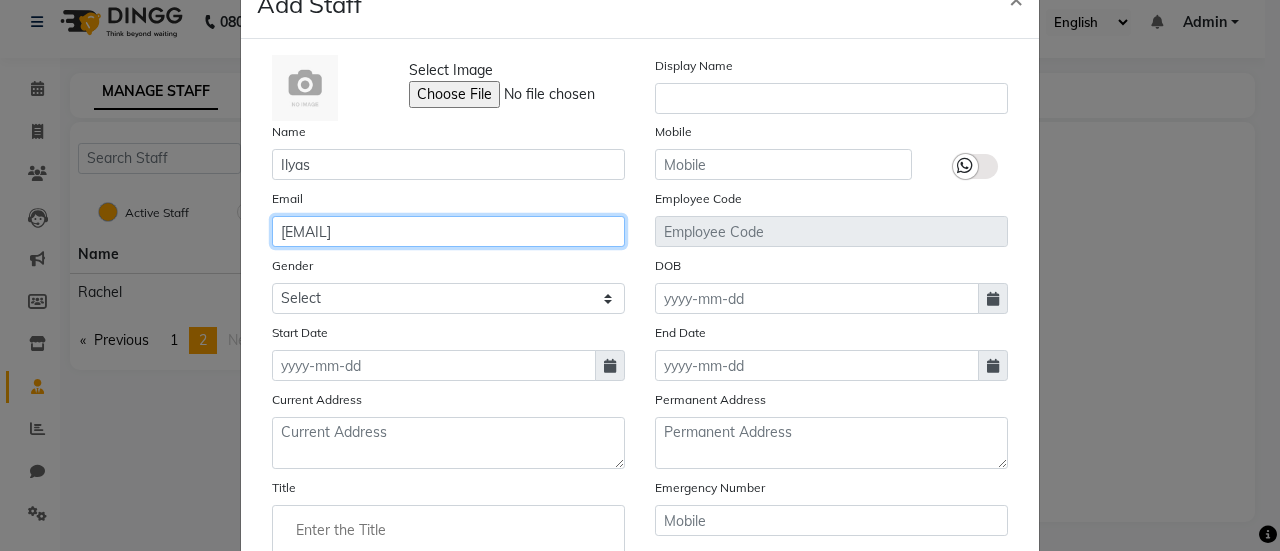 type on "[EMAIL]" 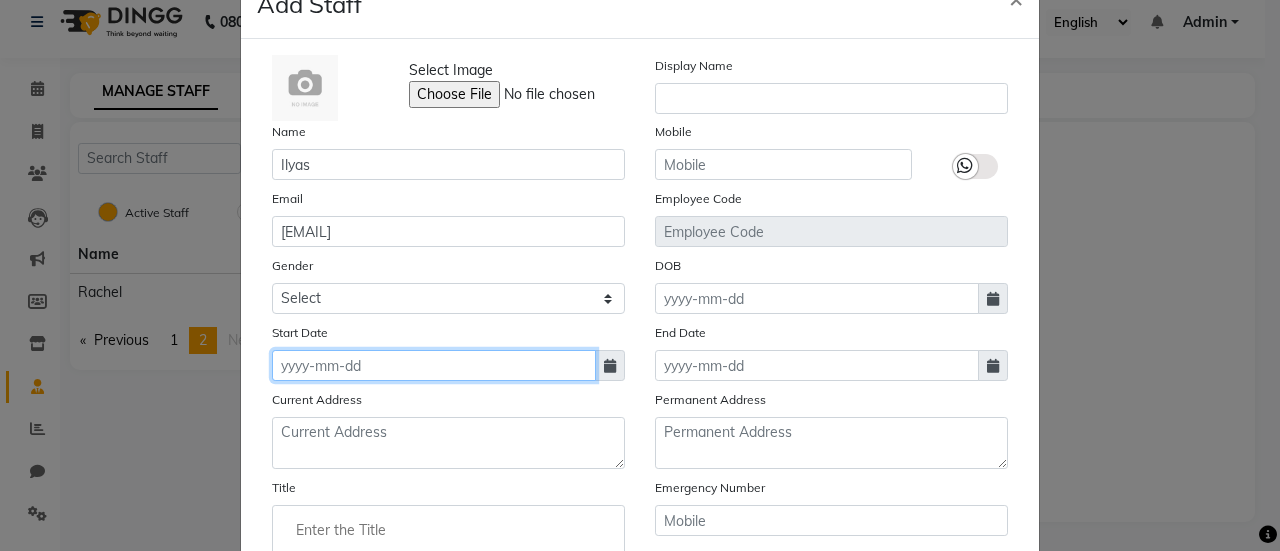 click 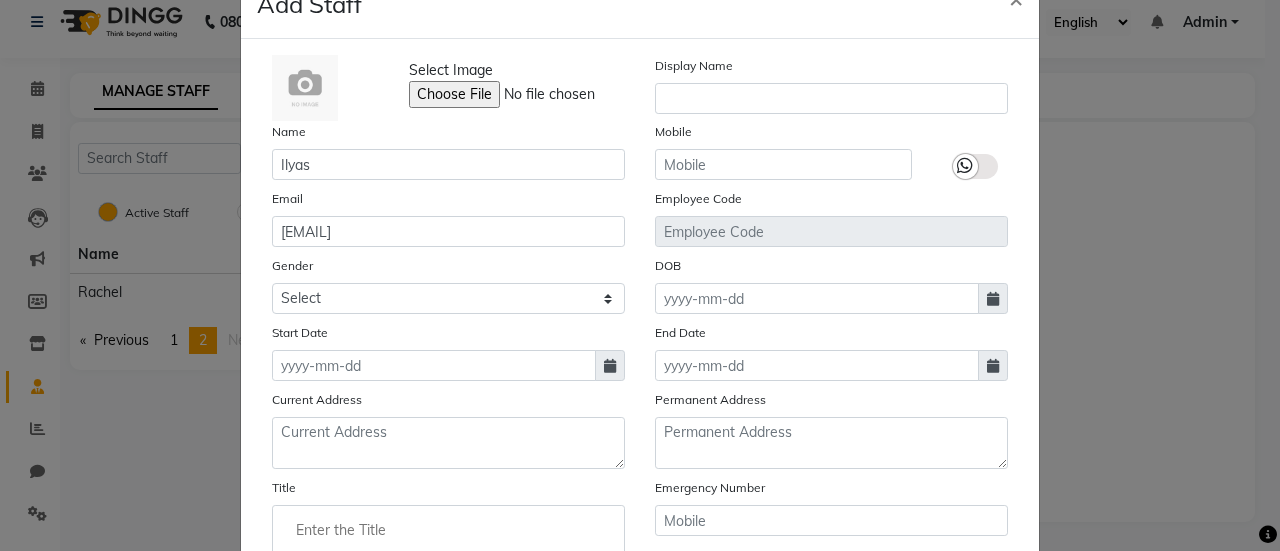 select on "8" 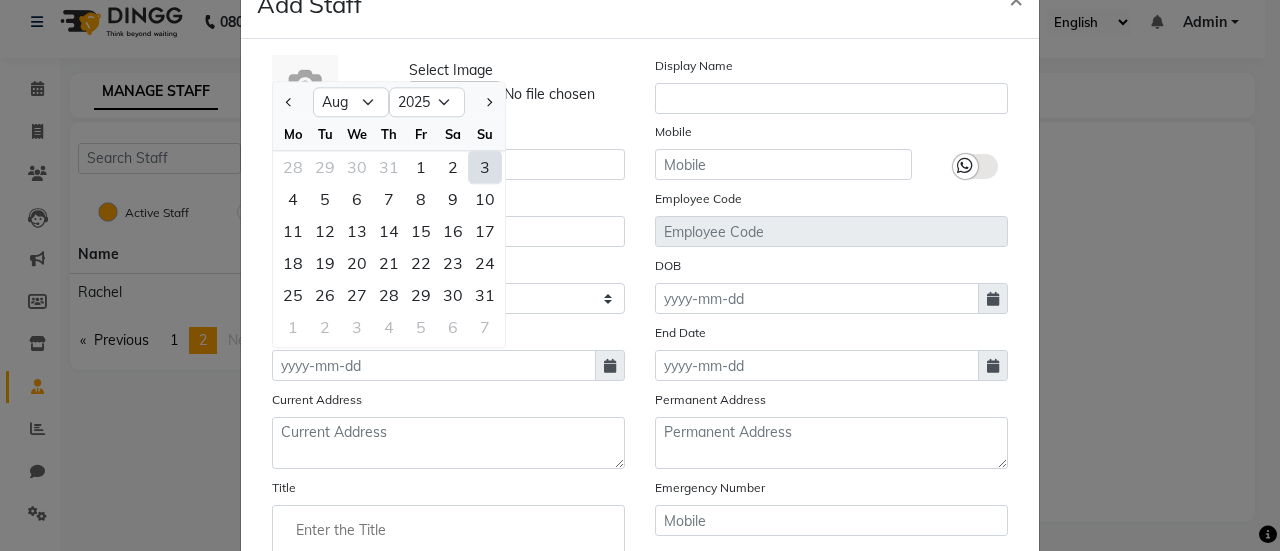 click on "3" 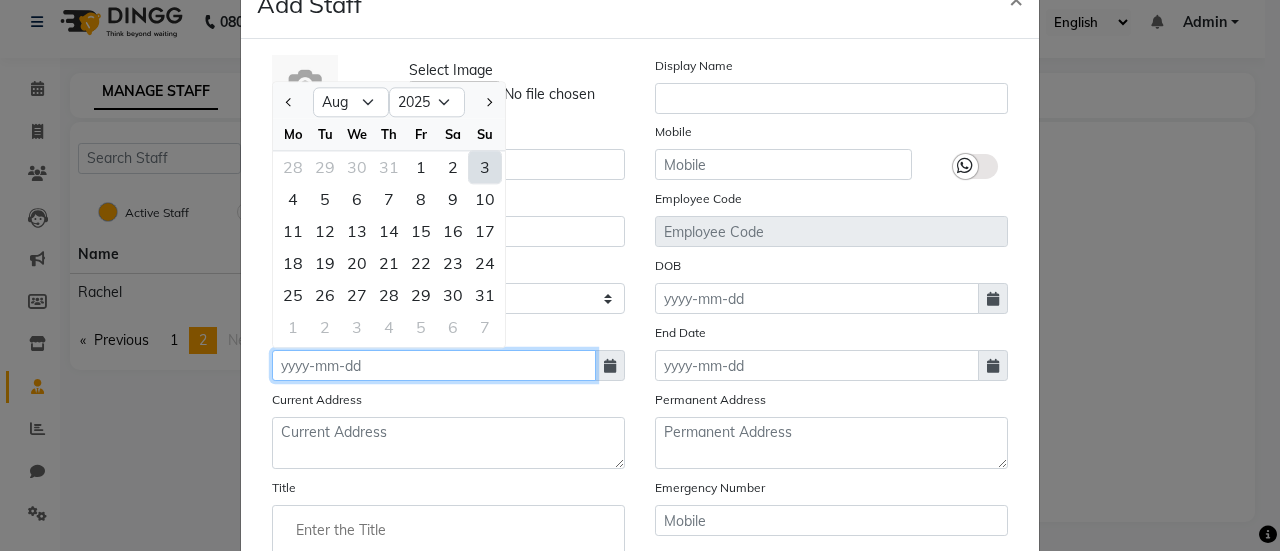 type on "03-08-2025" 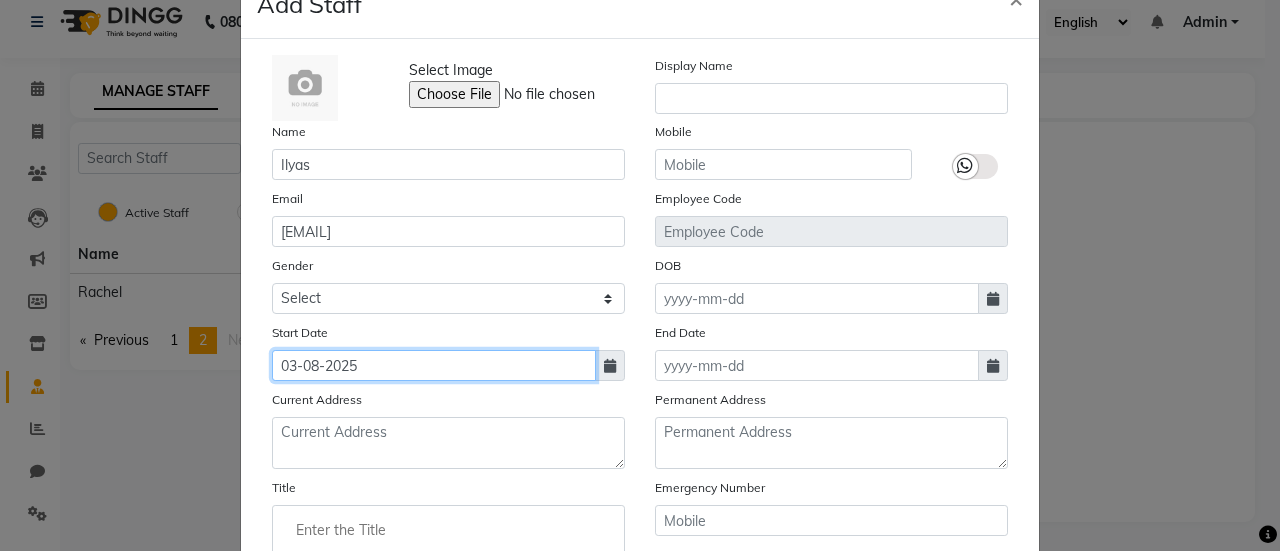 scroll, scrollTop: 326, scrollLeft: 0, axis: vertical 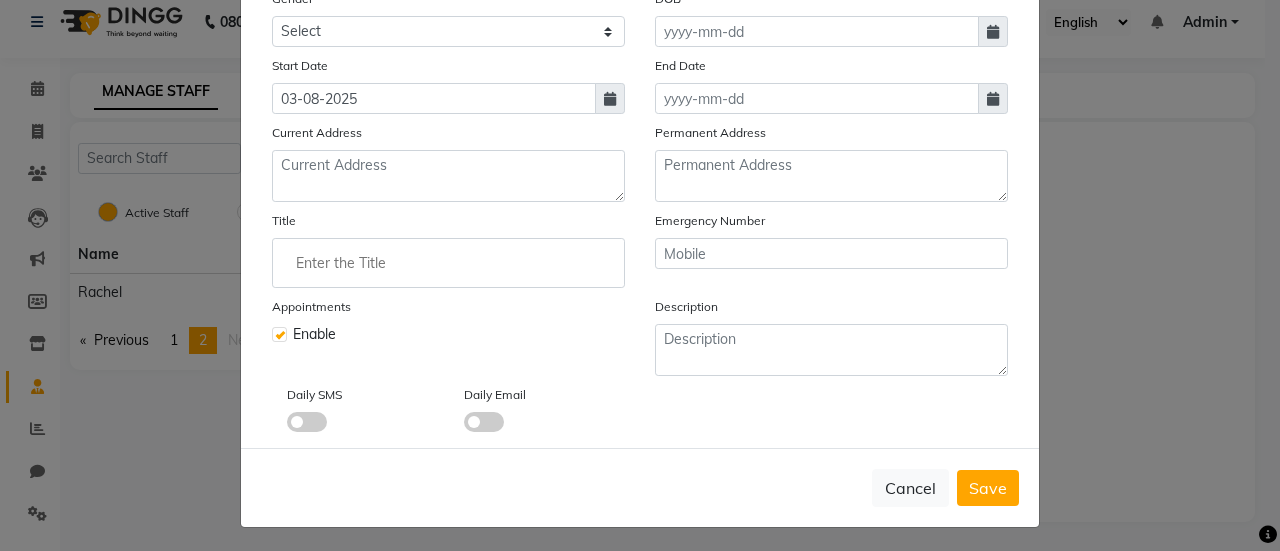 click on "Enable" 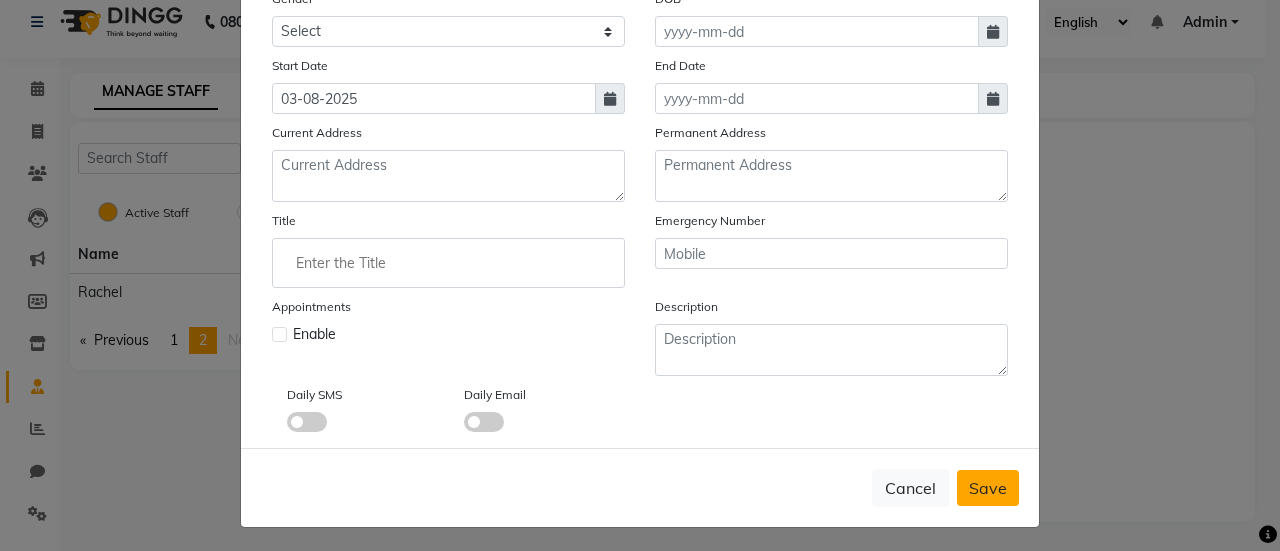 click on "Save" at bounding box center (988, 488) 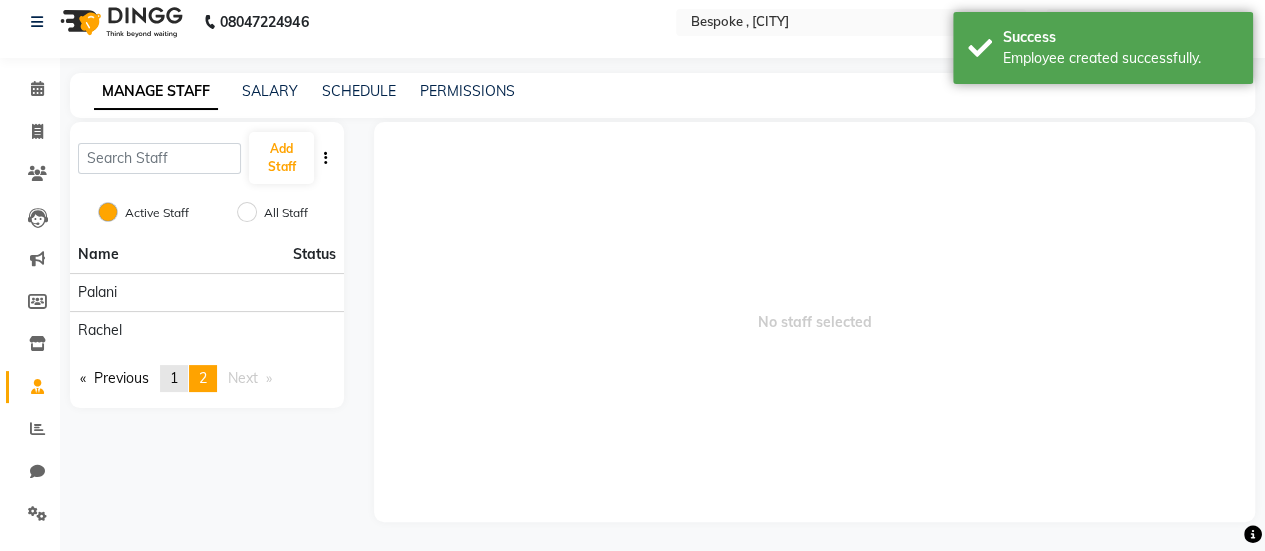 click on "1" at bounding box center (174, 378) 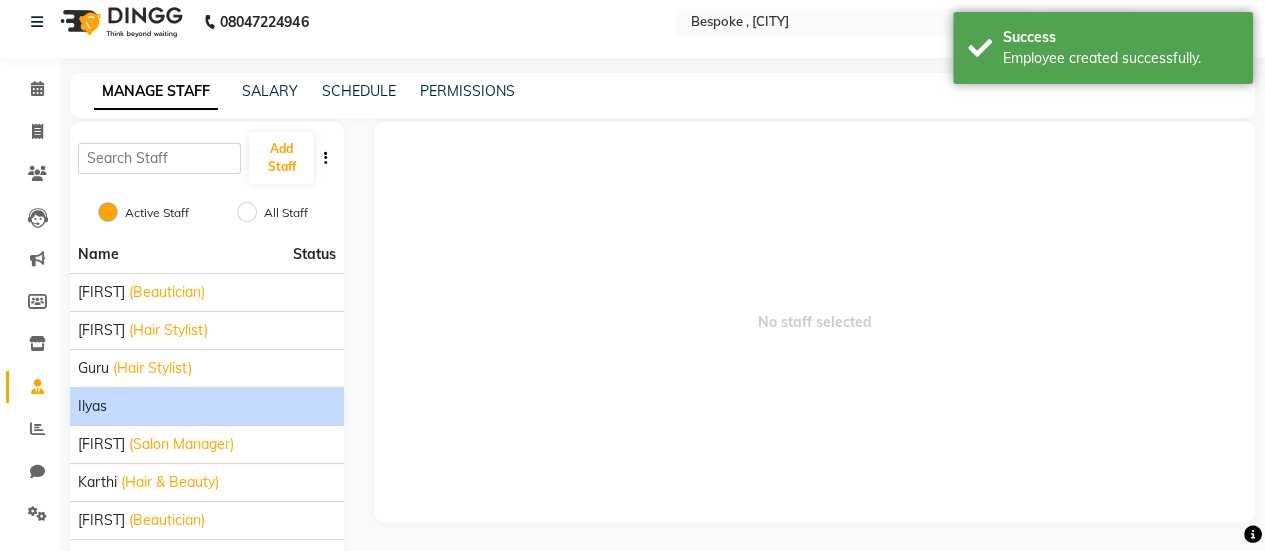 click on "Ilyas" 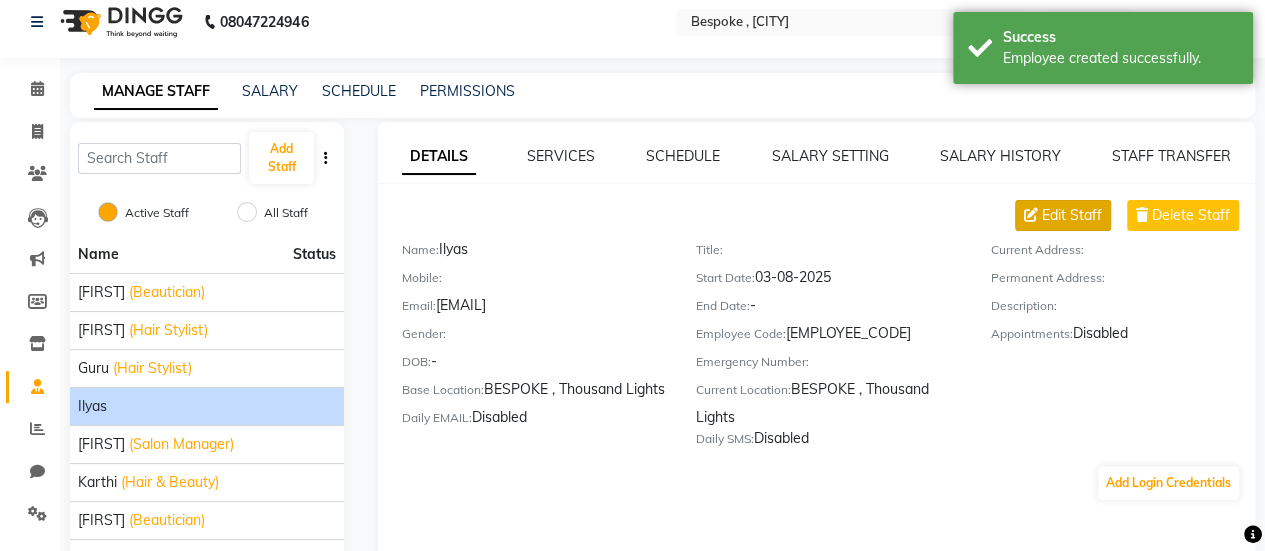 click on "Edit Staff" 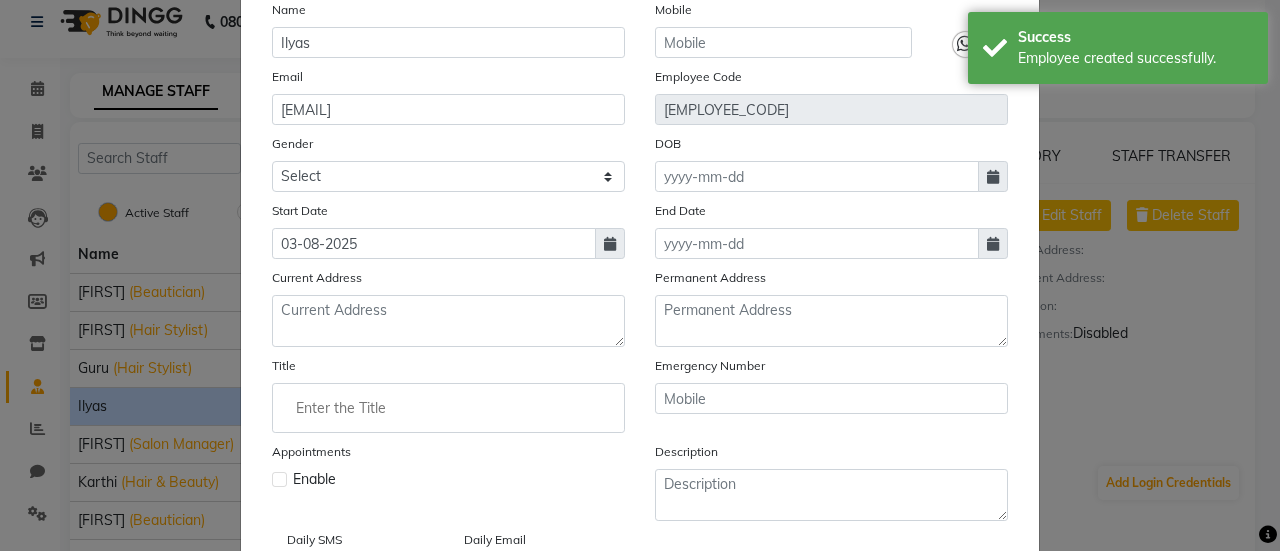 scroll, scrollTop: 182, scrollLeft: 0, axis: vertical 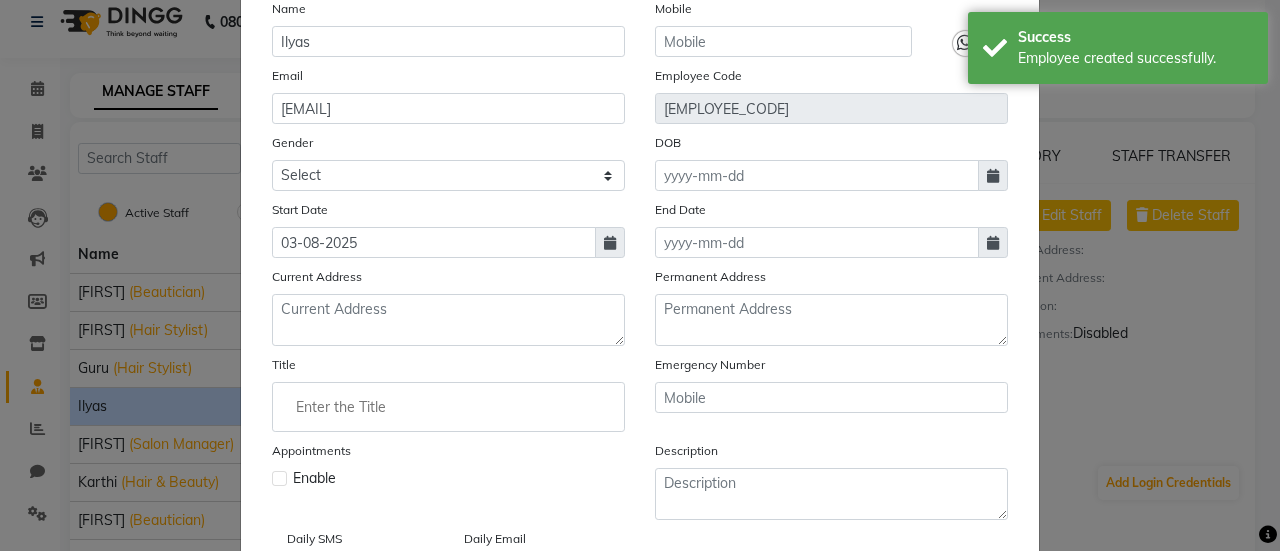 click 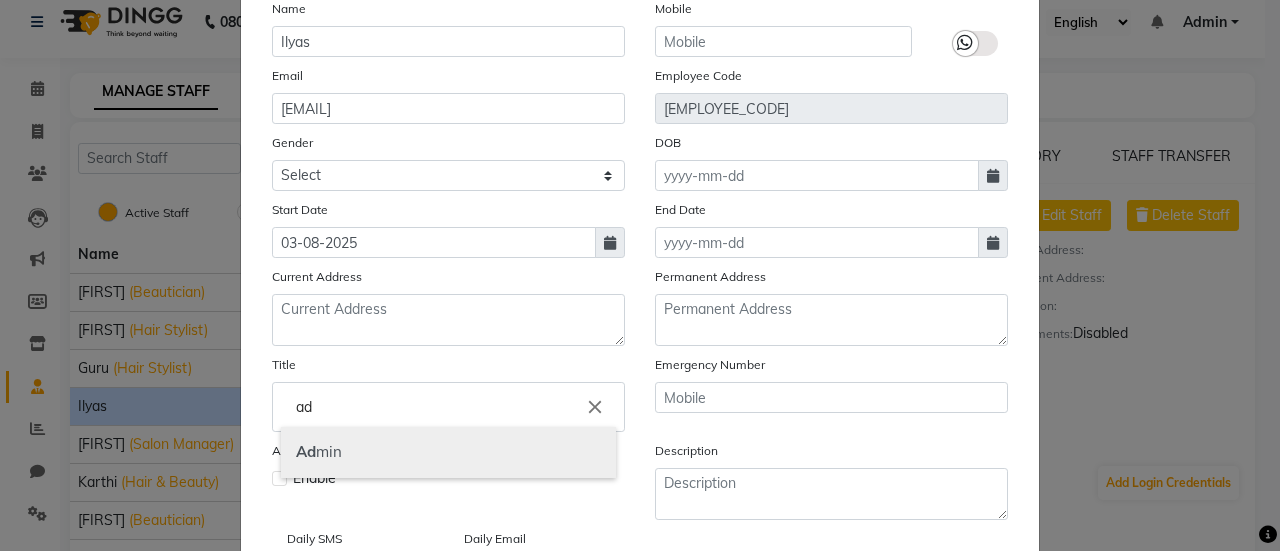 click on "Ad min" at bounding box center (448, 452) 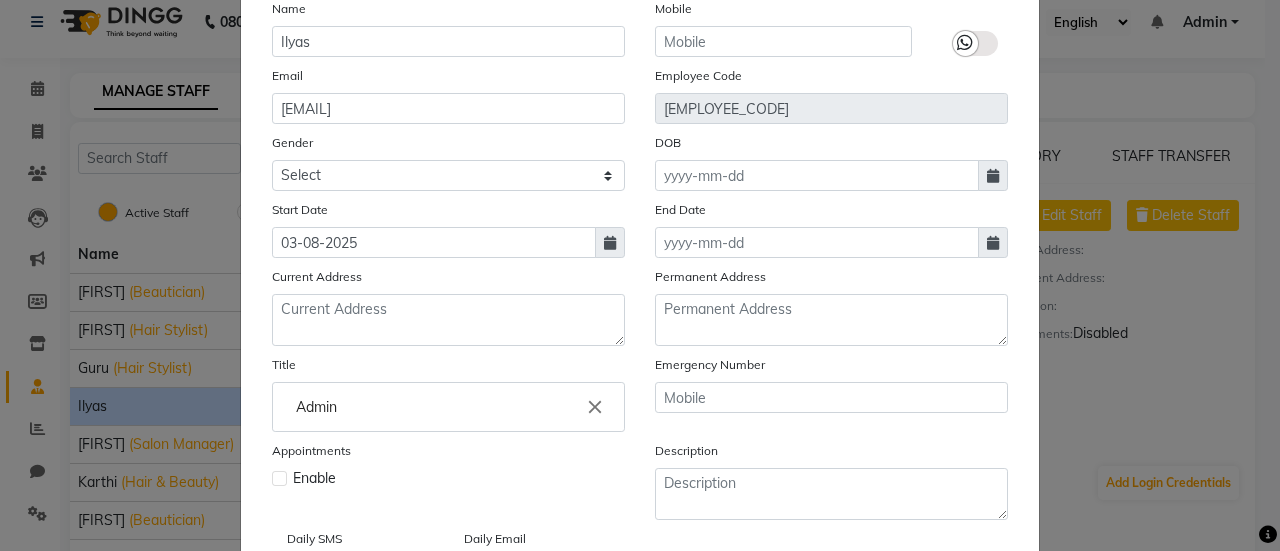 scroll, scrollTop: 326, scrollLeft: 0, axis: vertical 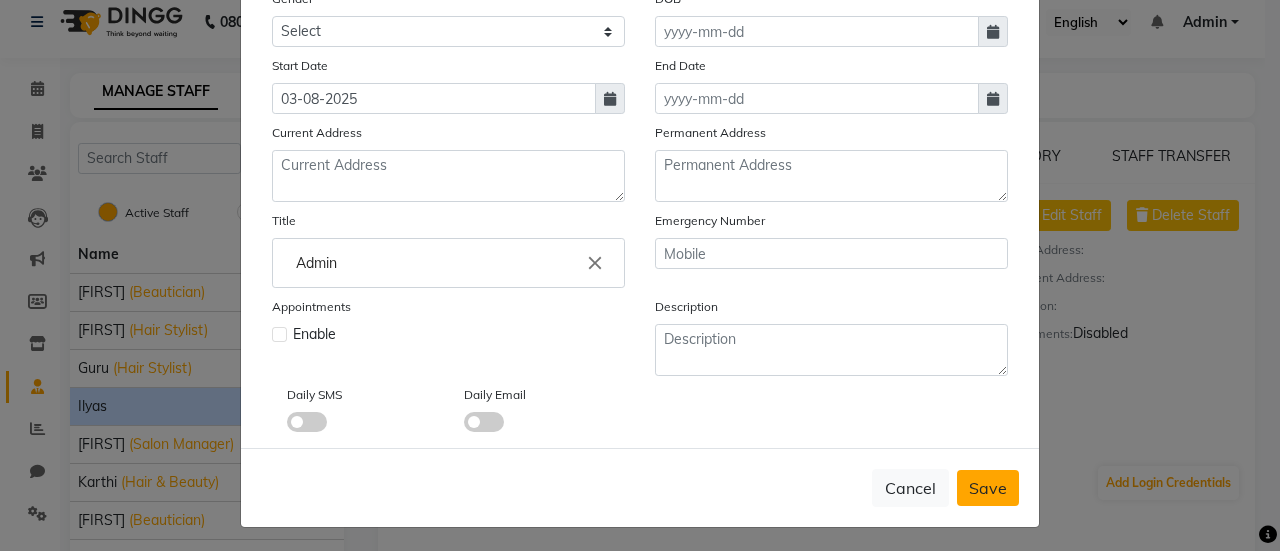 click on "Save" at bounding box center (988, 488) 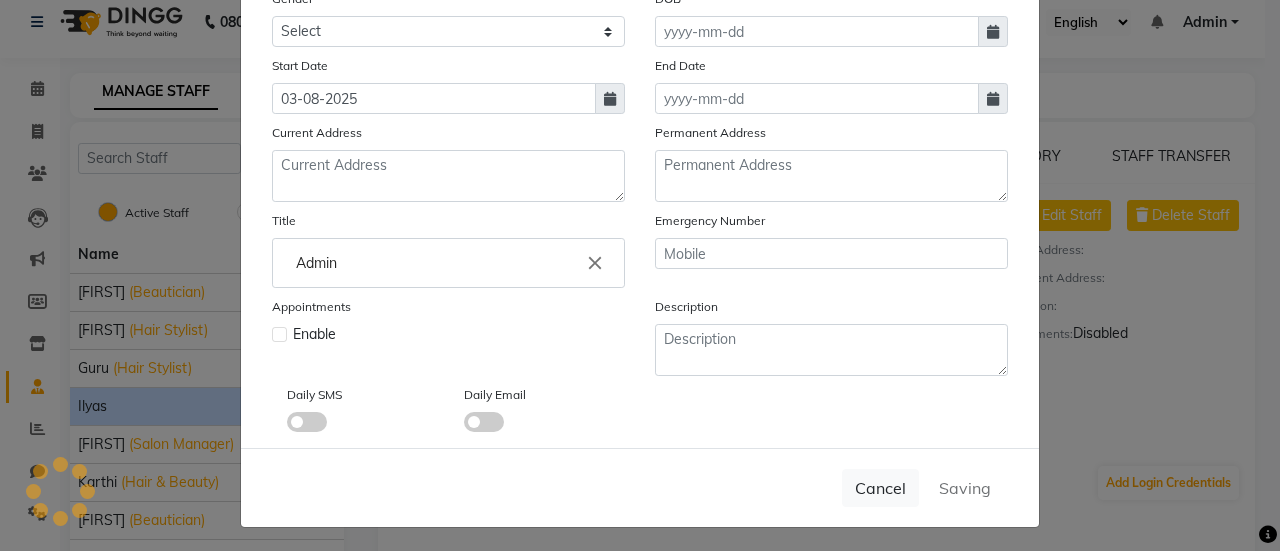type 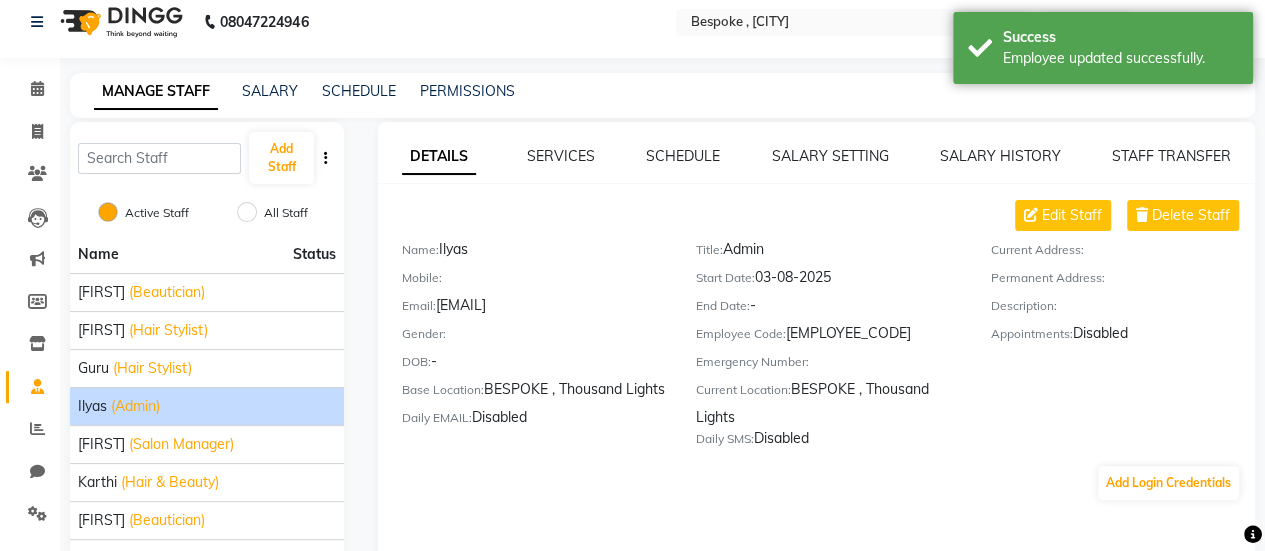 click on "(Admin)" 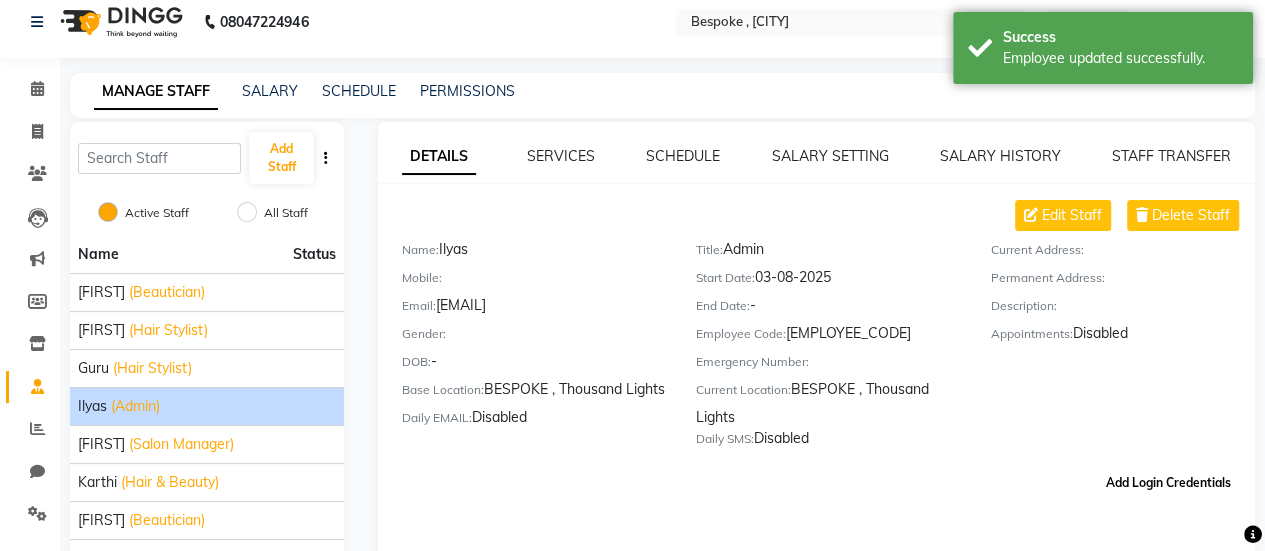 click on "Add Login Credentials" 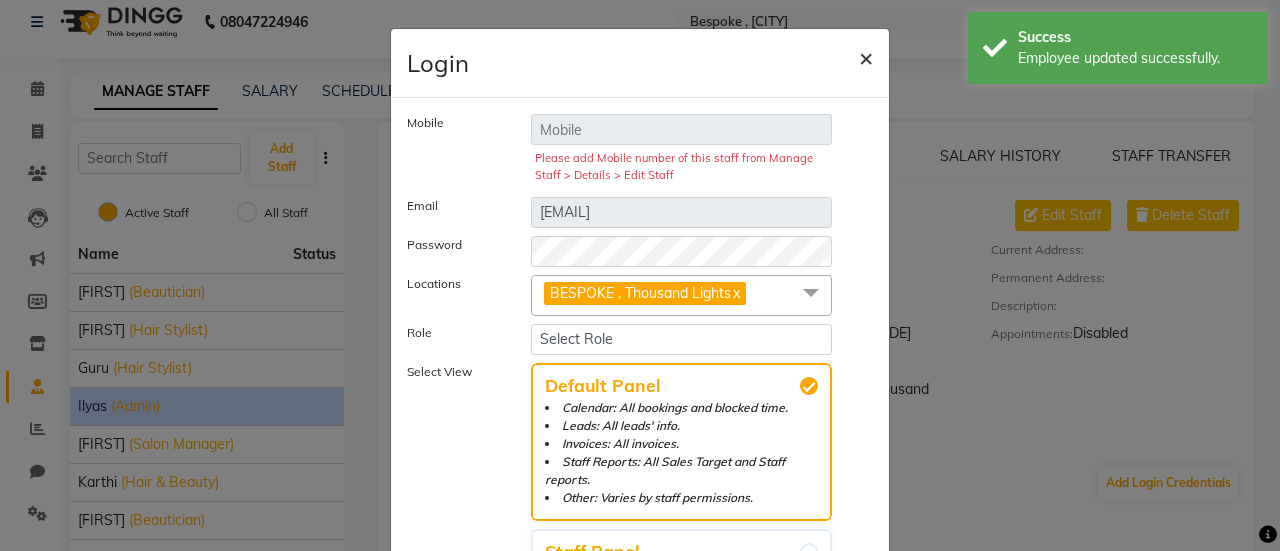 click on "×" 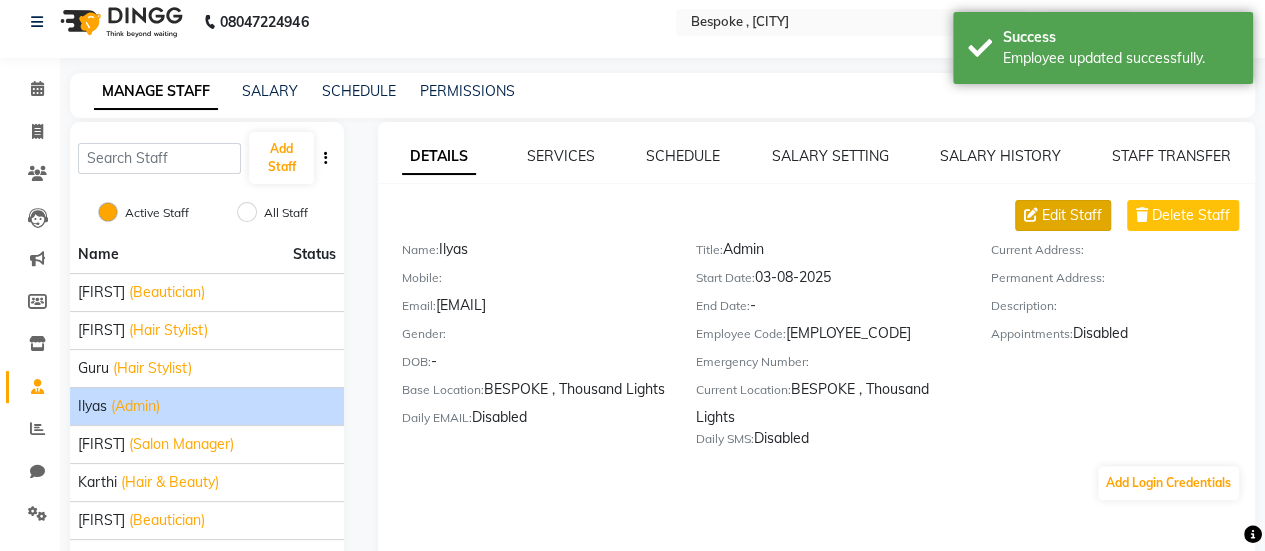 click 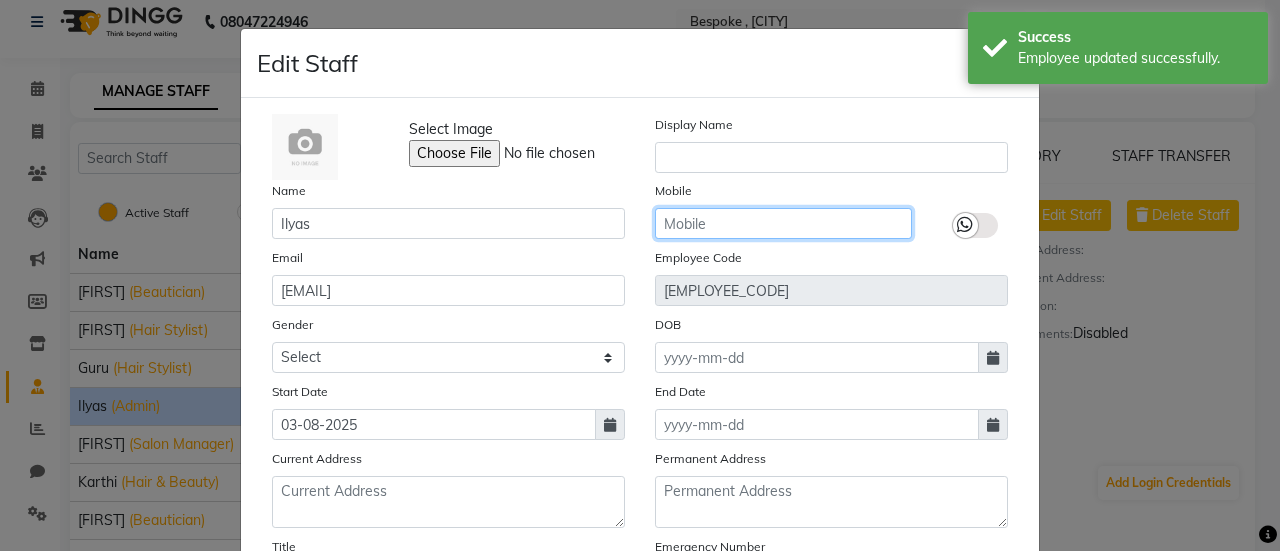 click 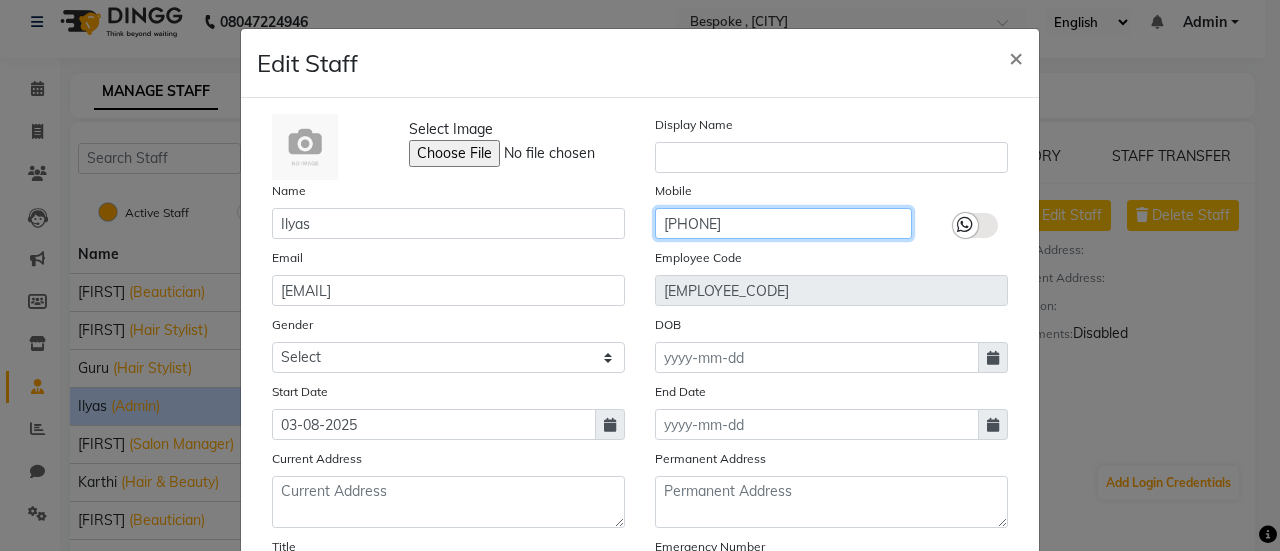 scroll, scrollTop: 326, scrollLeft: 0, axis: vertical 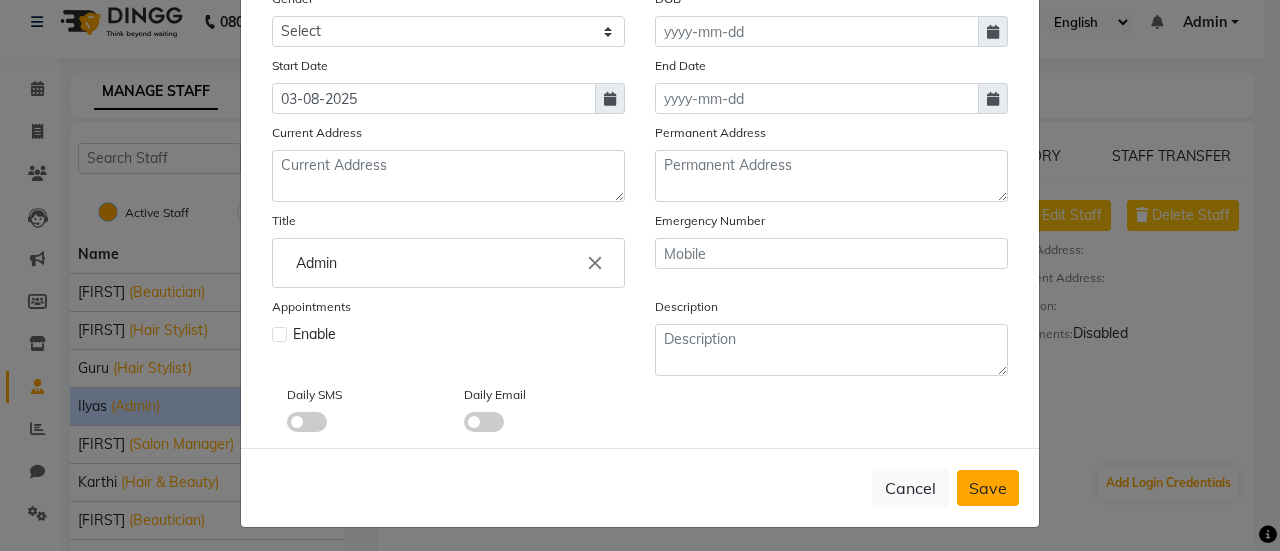 type on "[PHONE]" 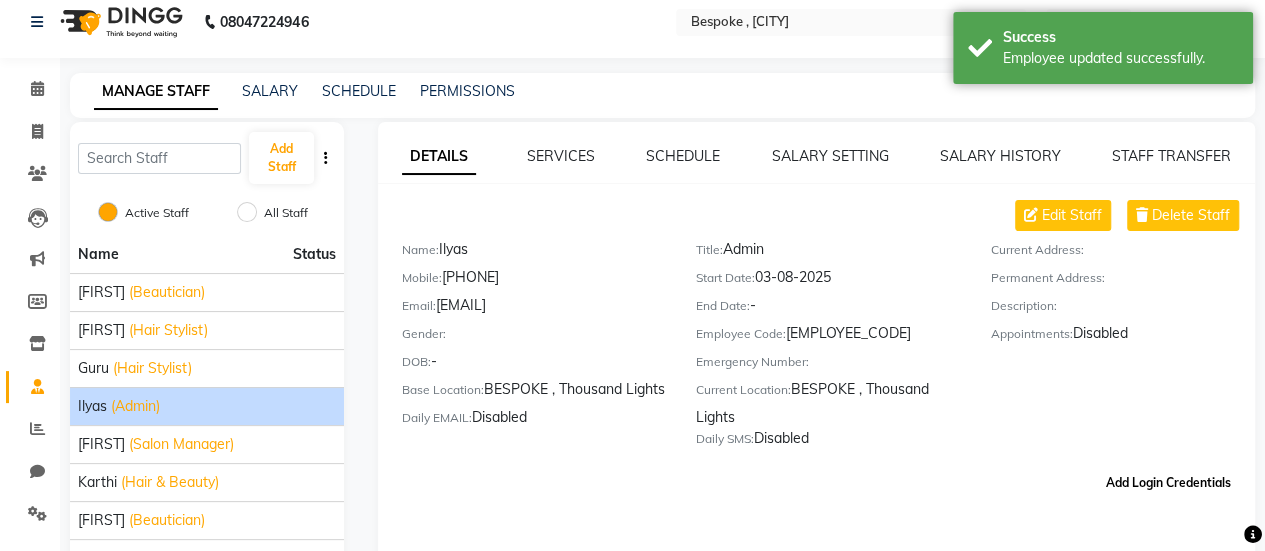 click on "Add Login Credentials" 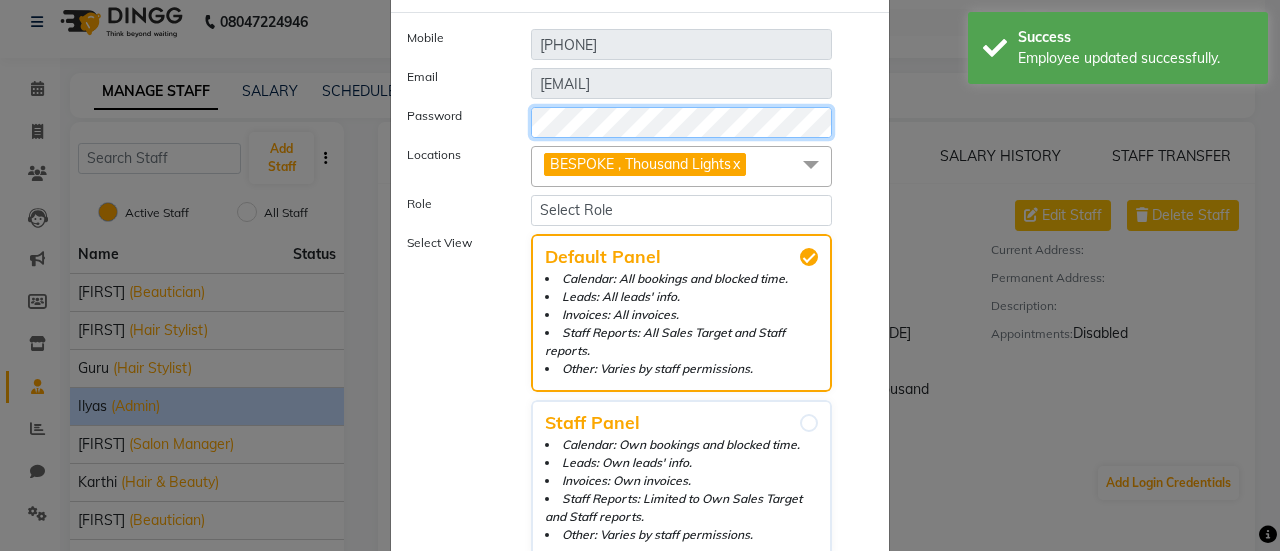 scroll, scrollTop: 86, scrollLeft: 0, axis: vertical 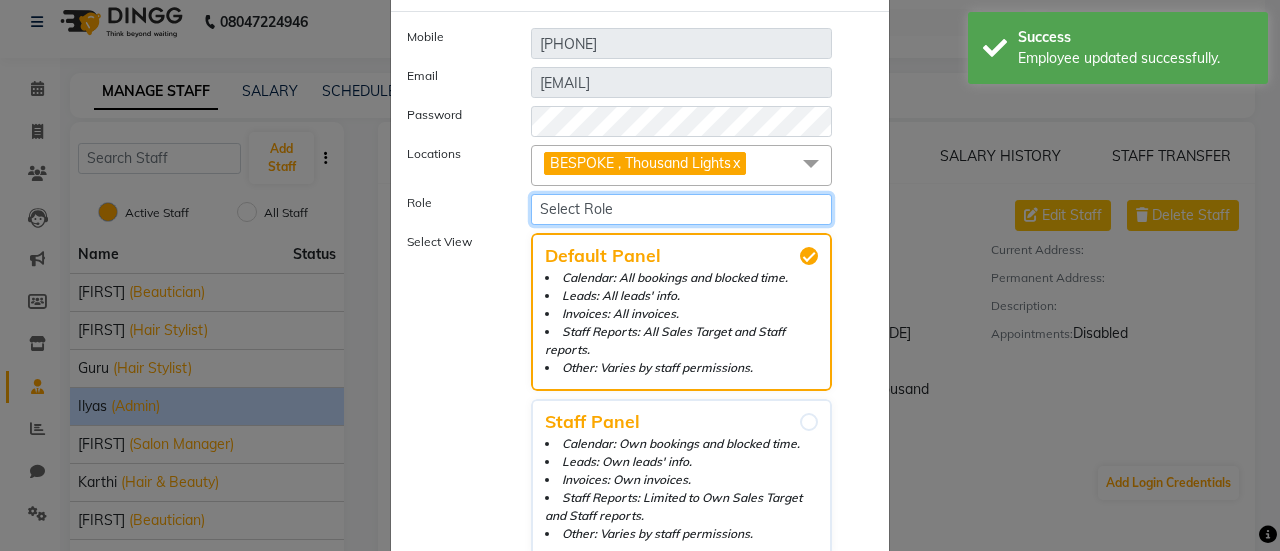 click on "Select Role Operator Manager Administrator" 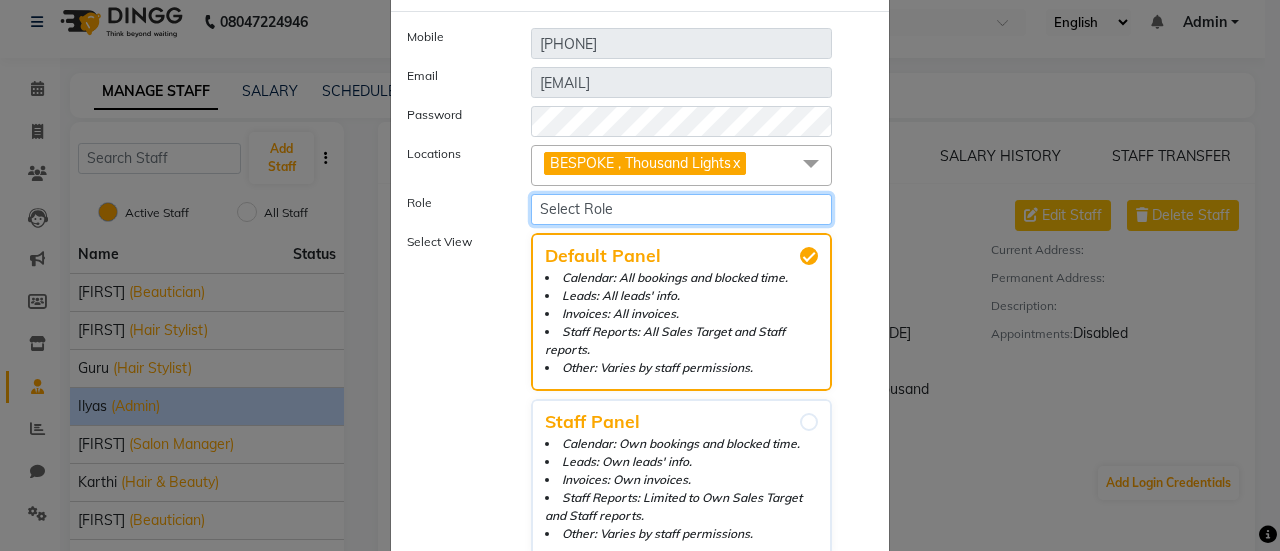 select on "4887" 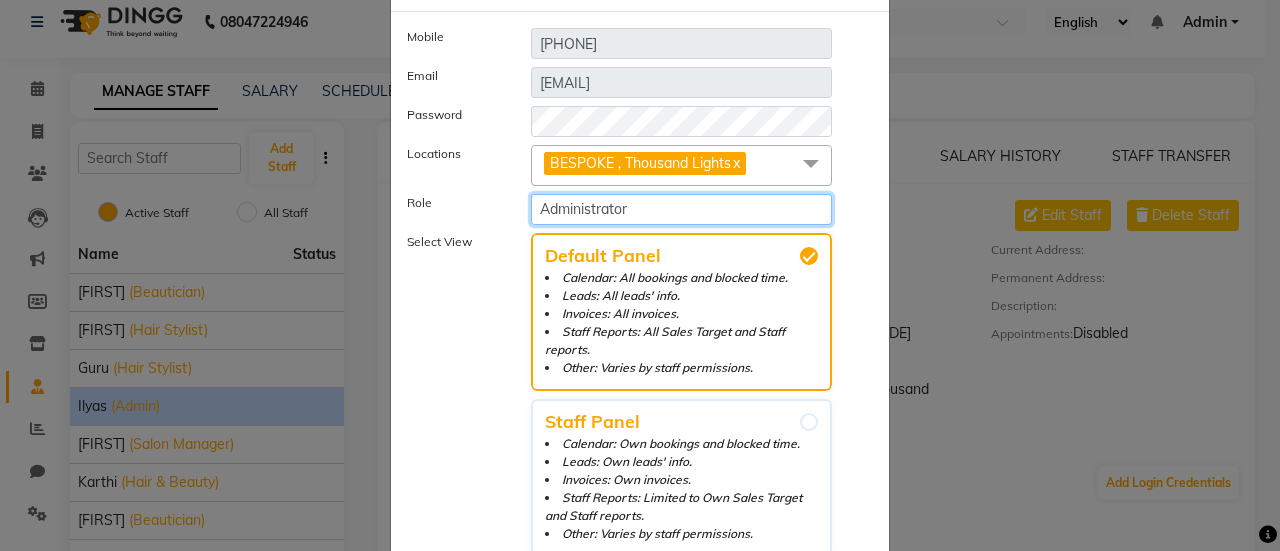 click on "Select Role Operator Manager Administrator" 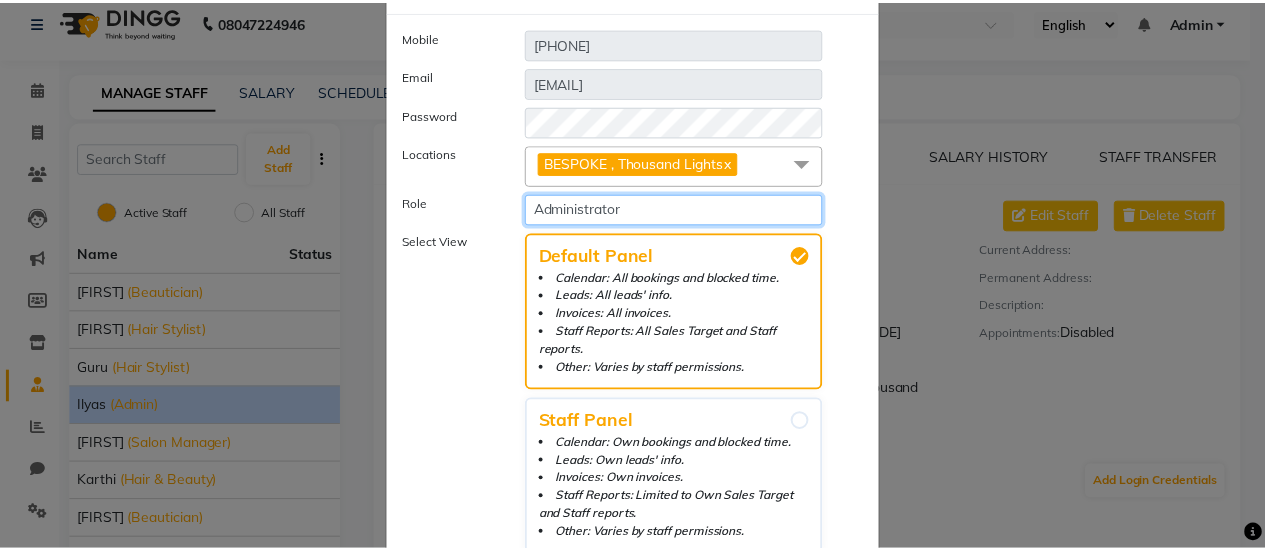 scroll, scrollTop: 220, scrollLeft: 0, axis: vertical 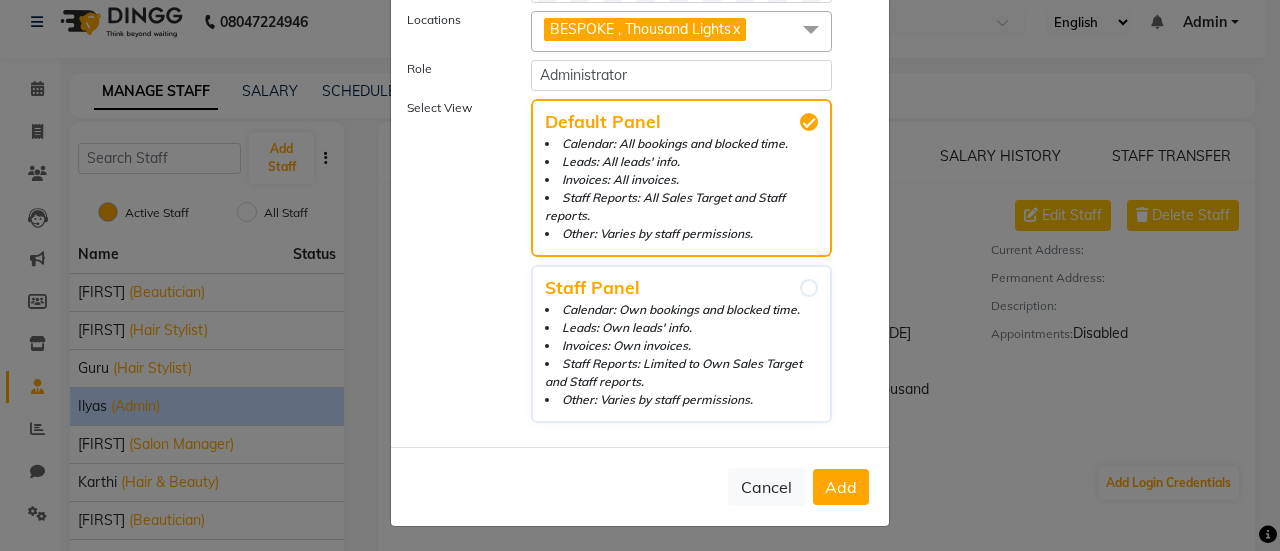 click on "Add" 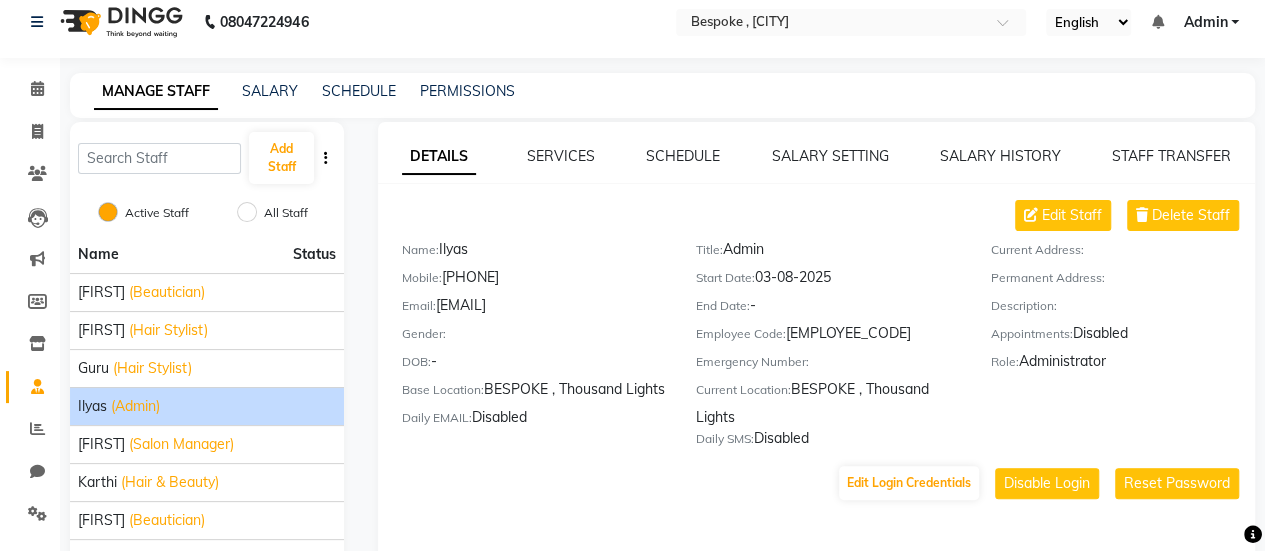 scroll, scrollTop: 62, scrollLeft: 0, axis: vertical 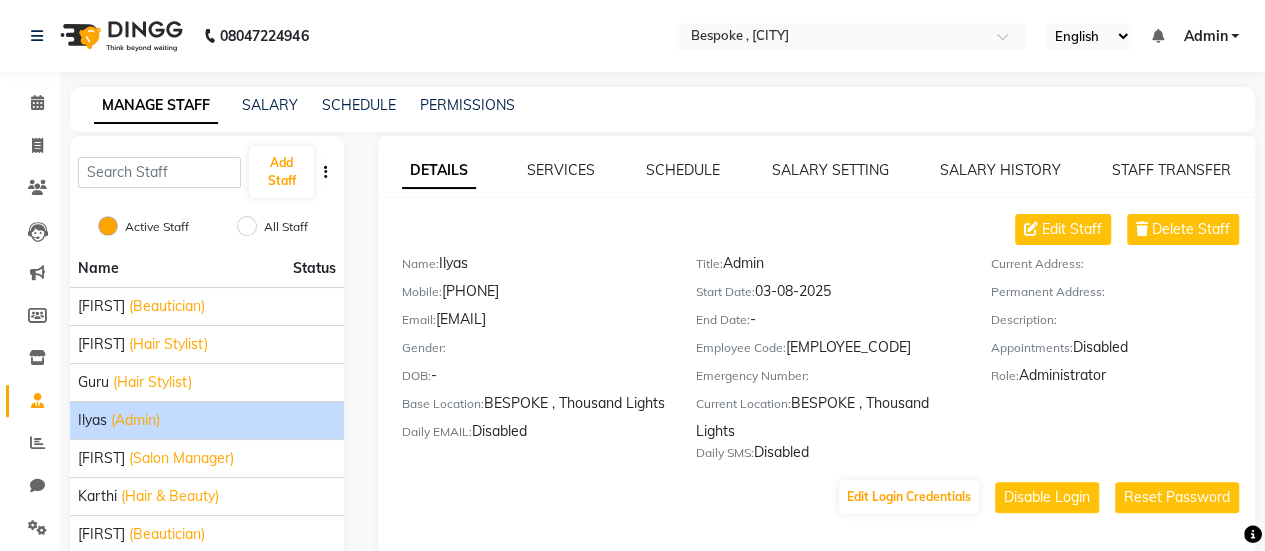 click on "Admin" at bounding box center (1205, 36) 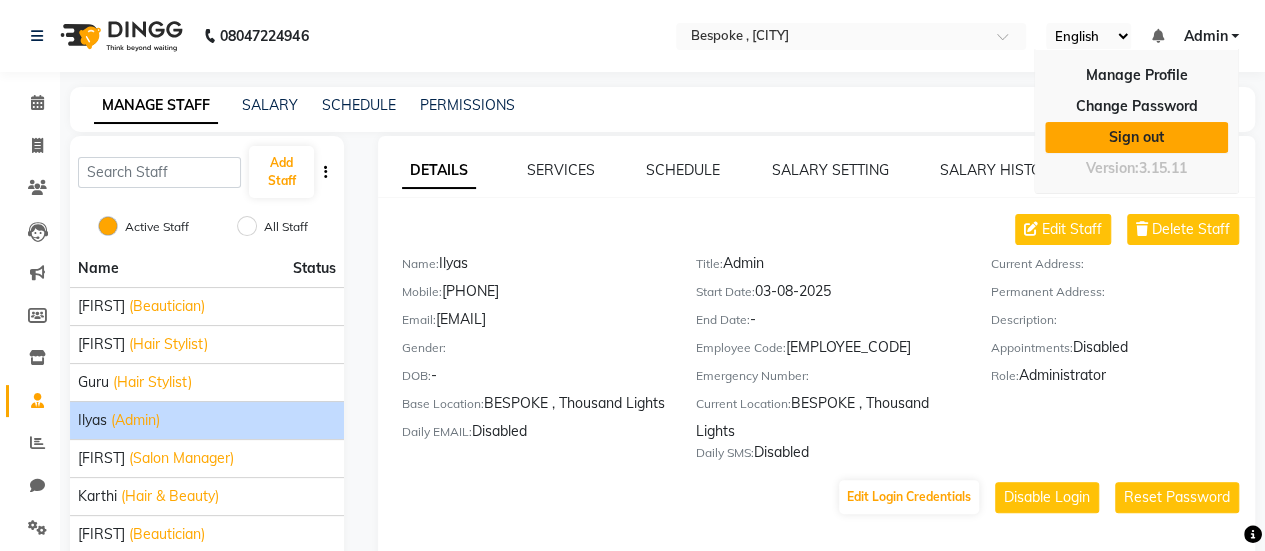click on "Sign out" at bounding box center [1136, 137] 